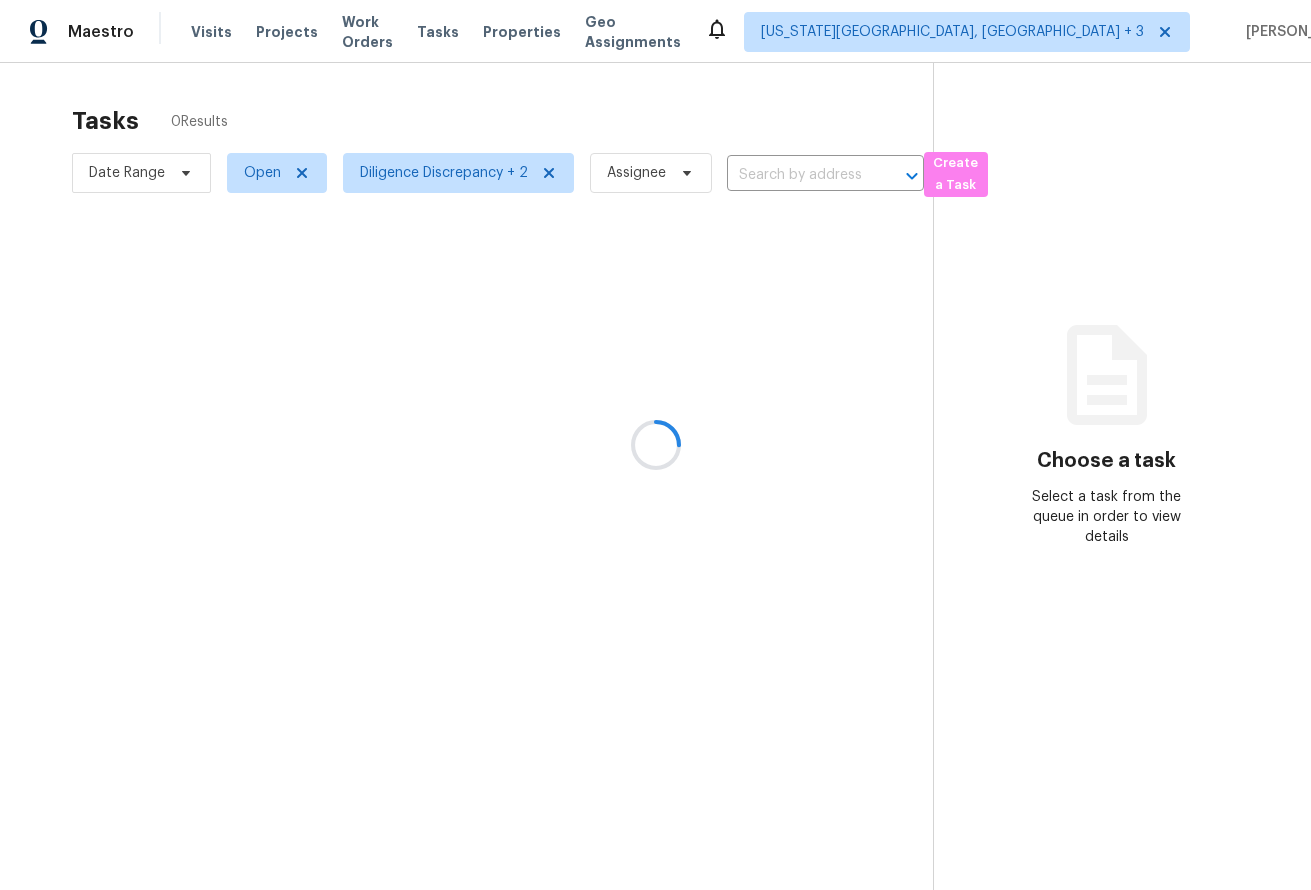 scroll, scrollTop: 0, scrollLeft: 0, axis: both 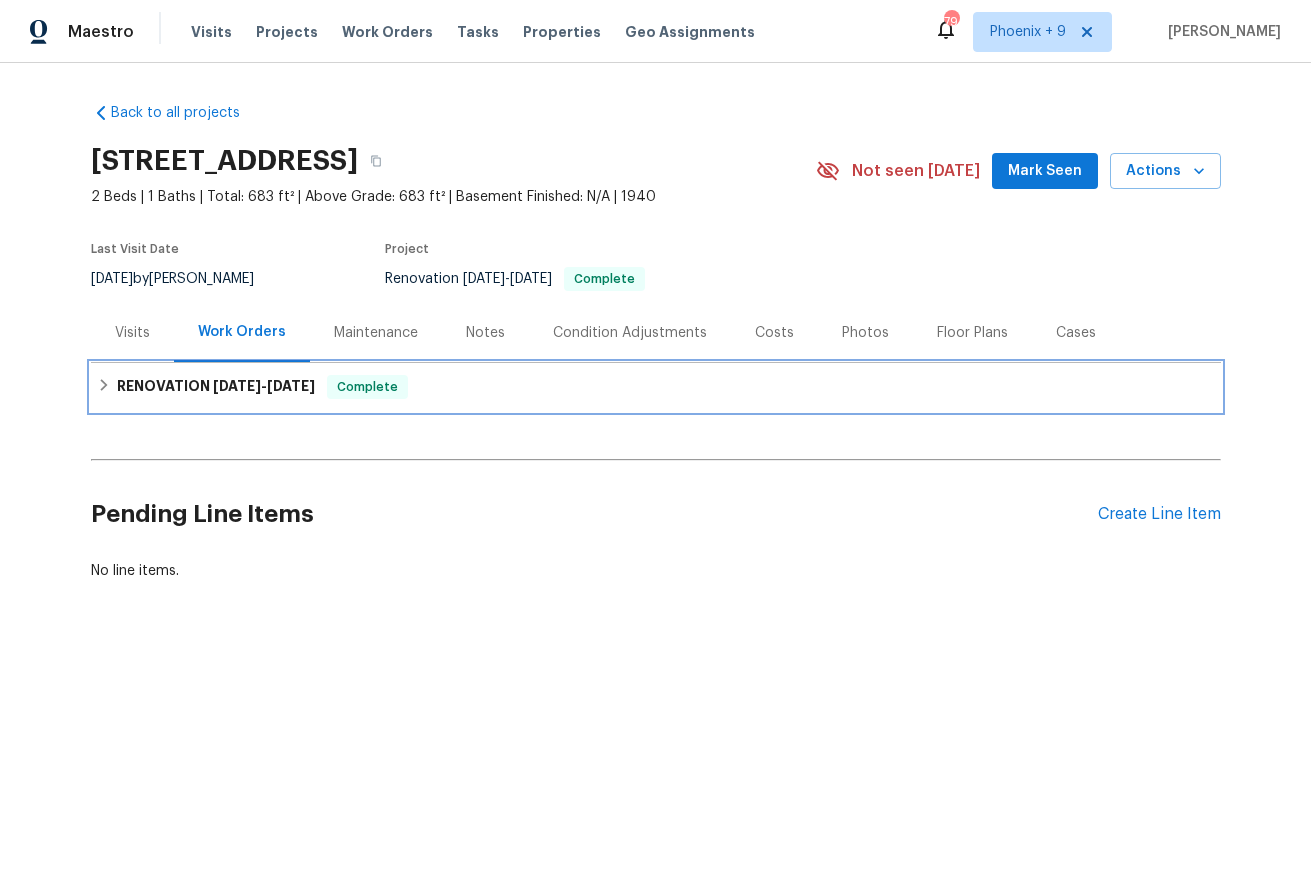 click 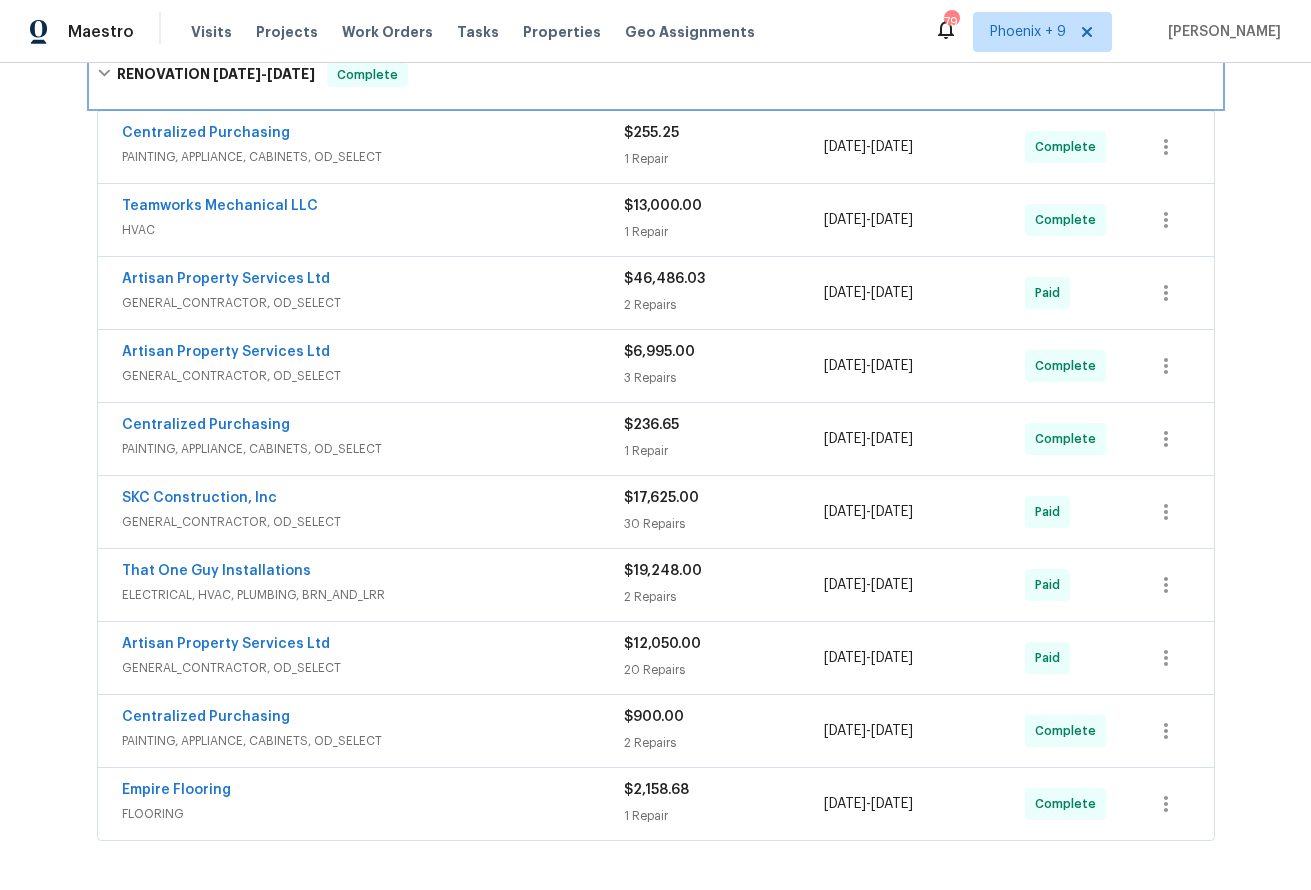 scroll, scrollTop: 333, scrollLeft: 0, axis: vertical 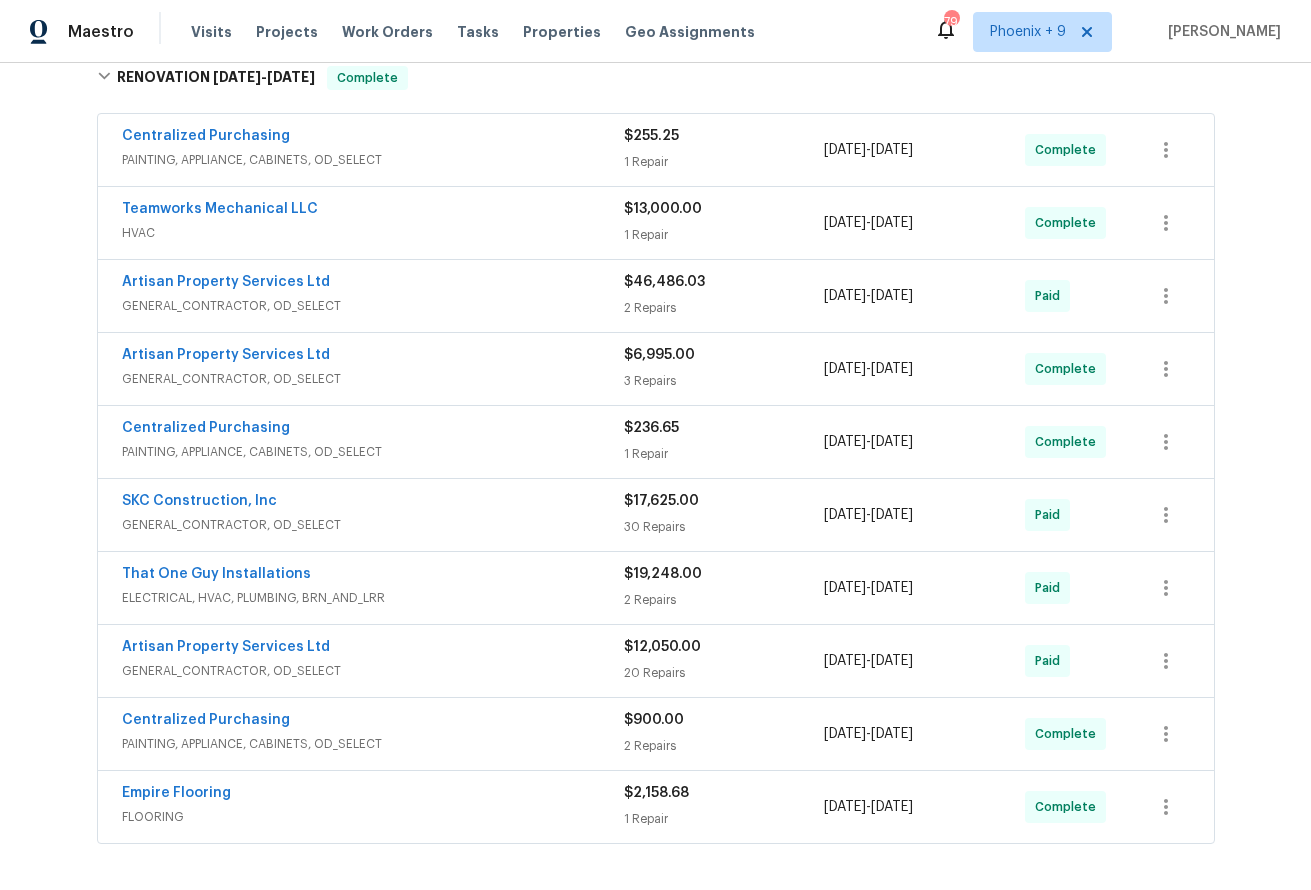 click on "That One Guy Installations" at bounding box center [373, 576] 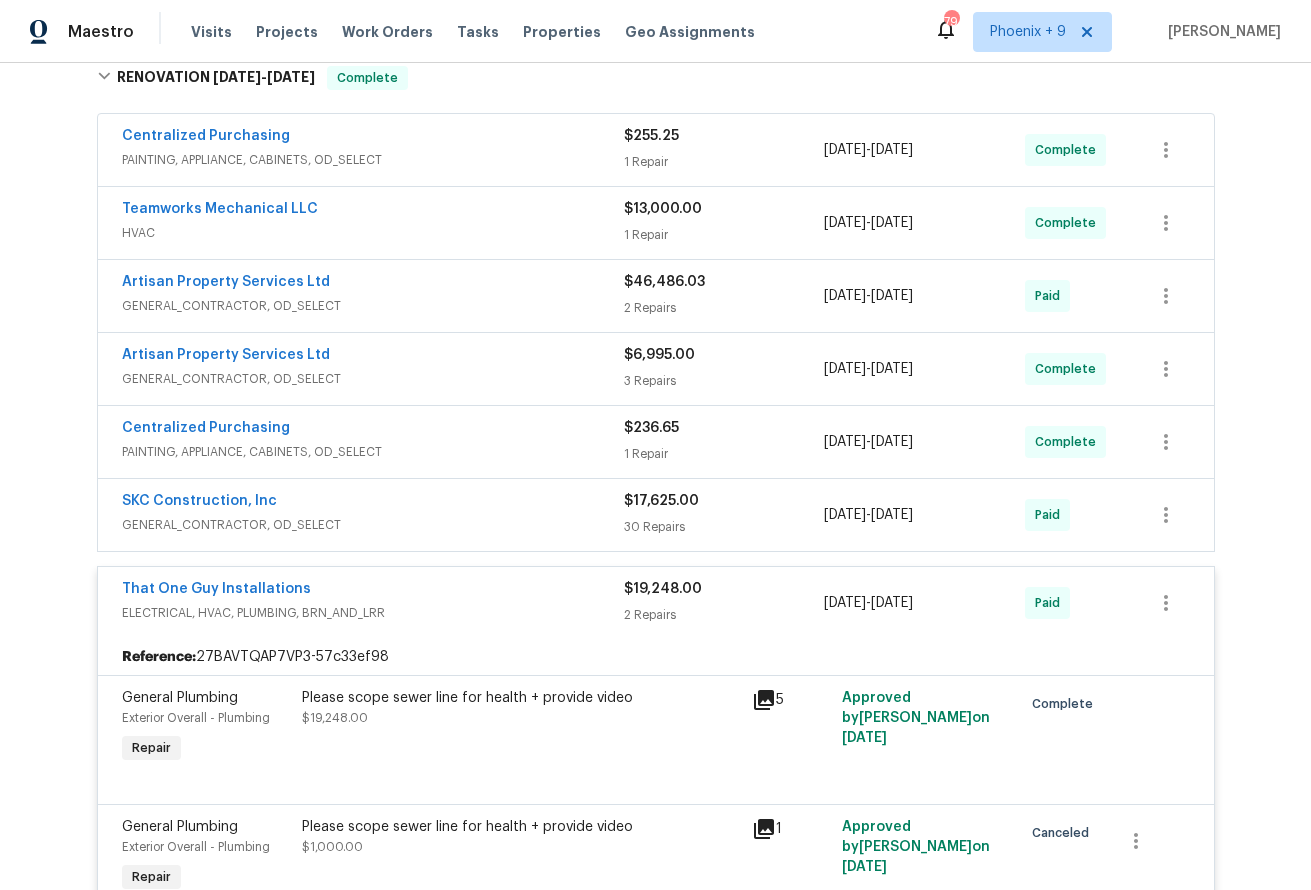 click on "That One Guy Installations" at bounding box center (373, 591) 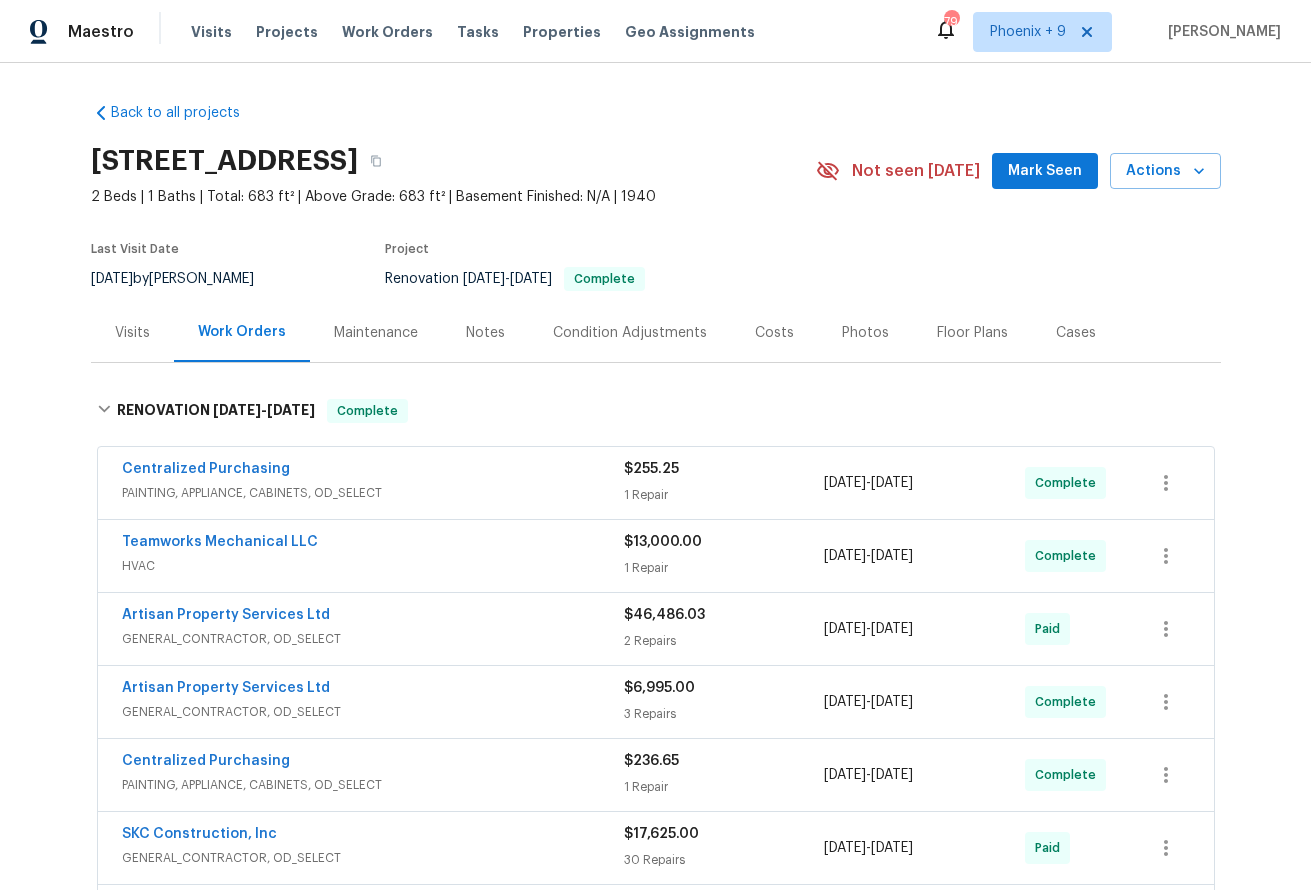 scroll, scrollTop: 0, scrollLeft: 0, axis: both 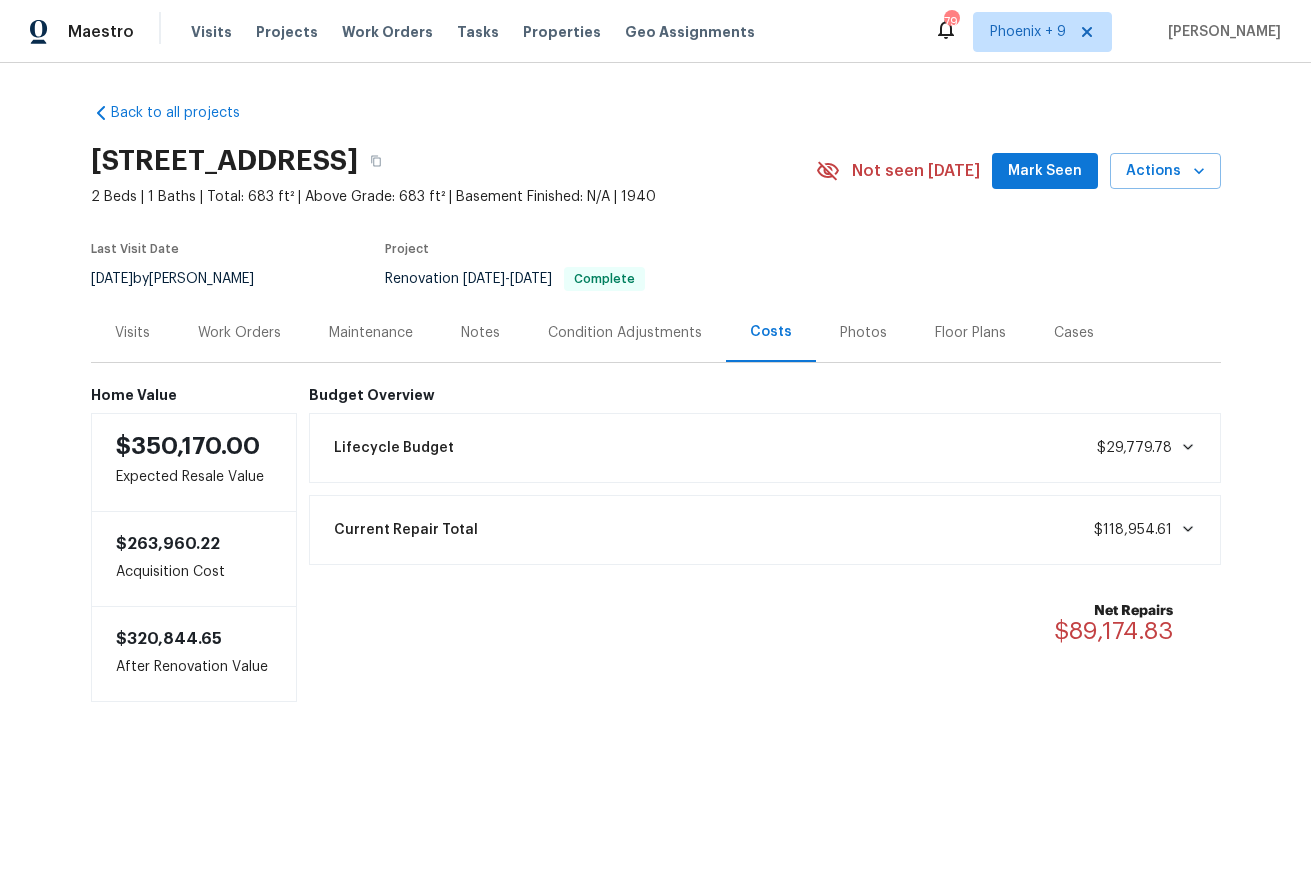 click on "Notes" at bounding box center (480, 333) 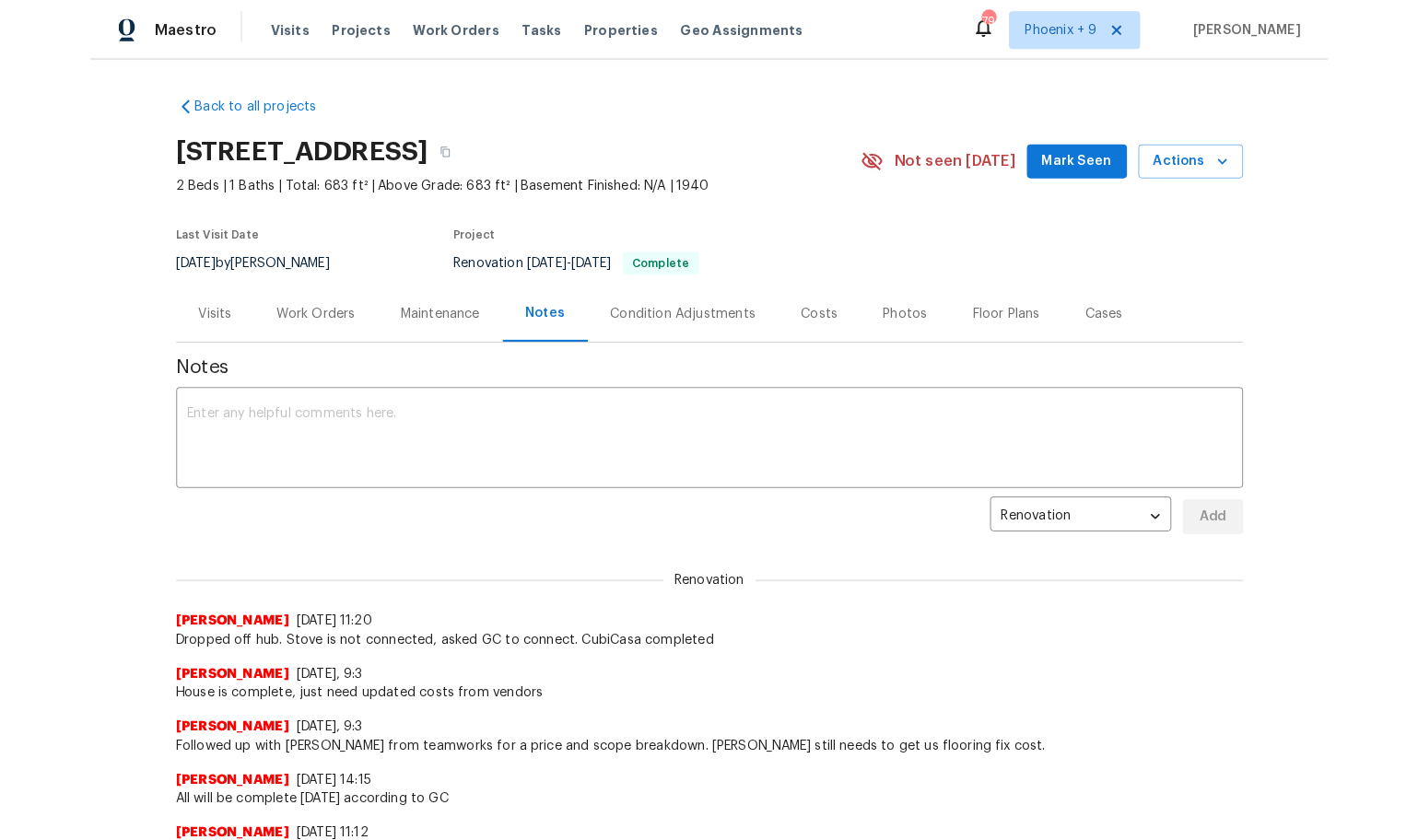 scroll, scrollTop: 0, scrollLeft: 0, axis: both 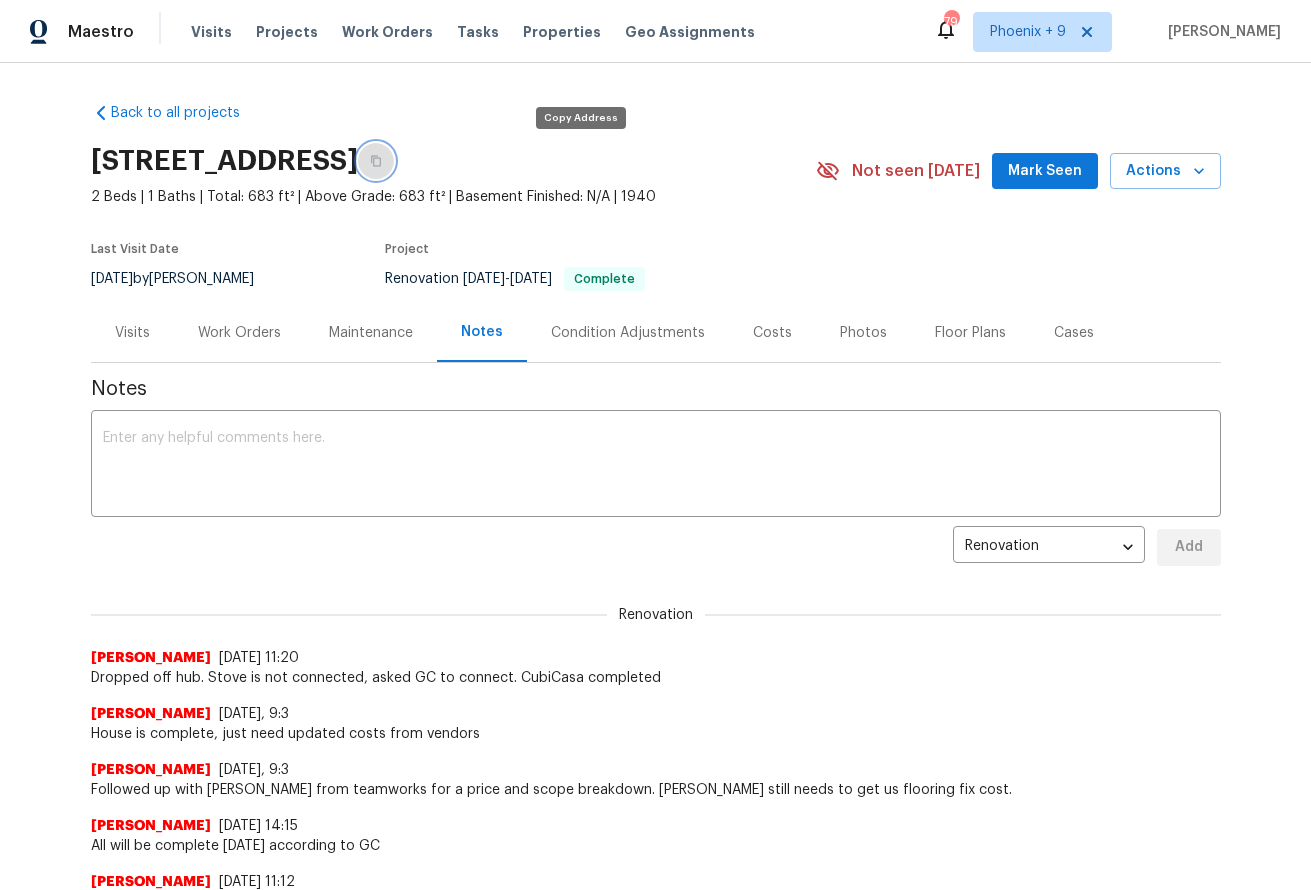 click 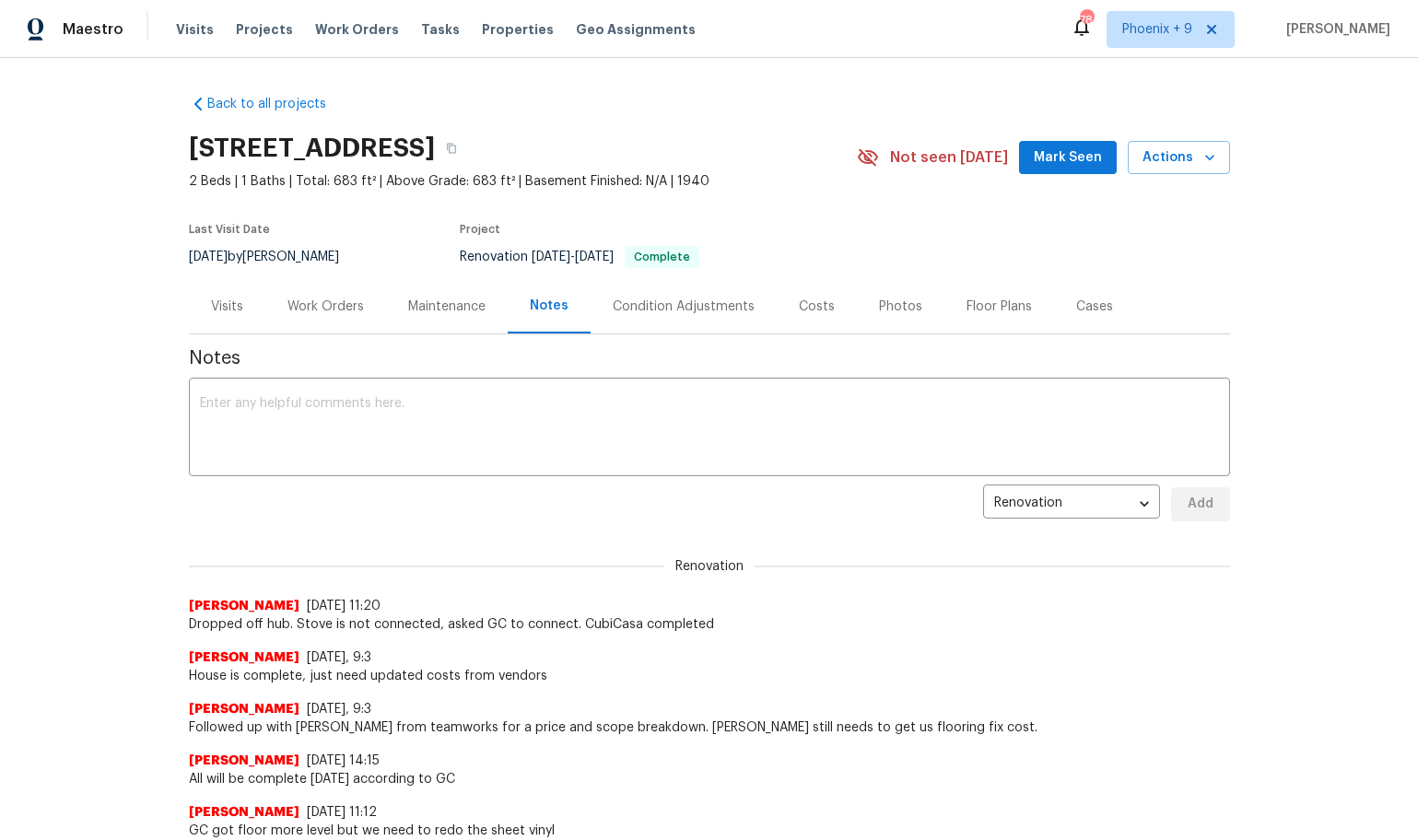 click on "Work Orders" at bounding box center (325, 307) 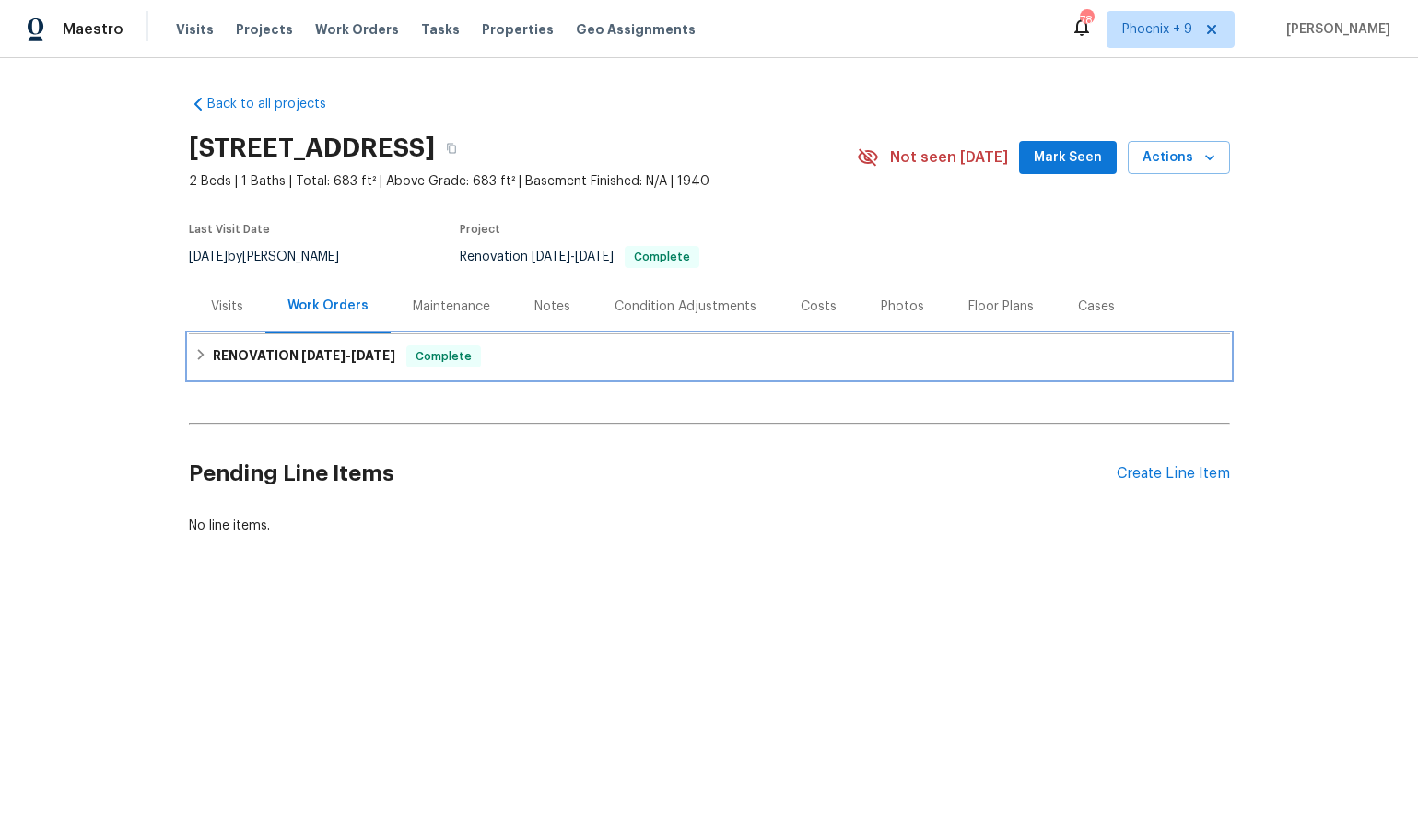 click on "RENOVATION   3/20/25  -  7/9/25" at bounding box center (304, 356) 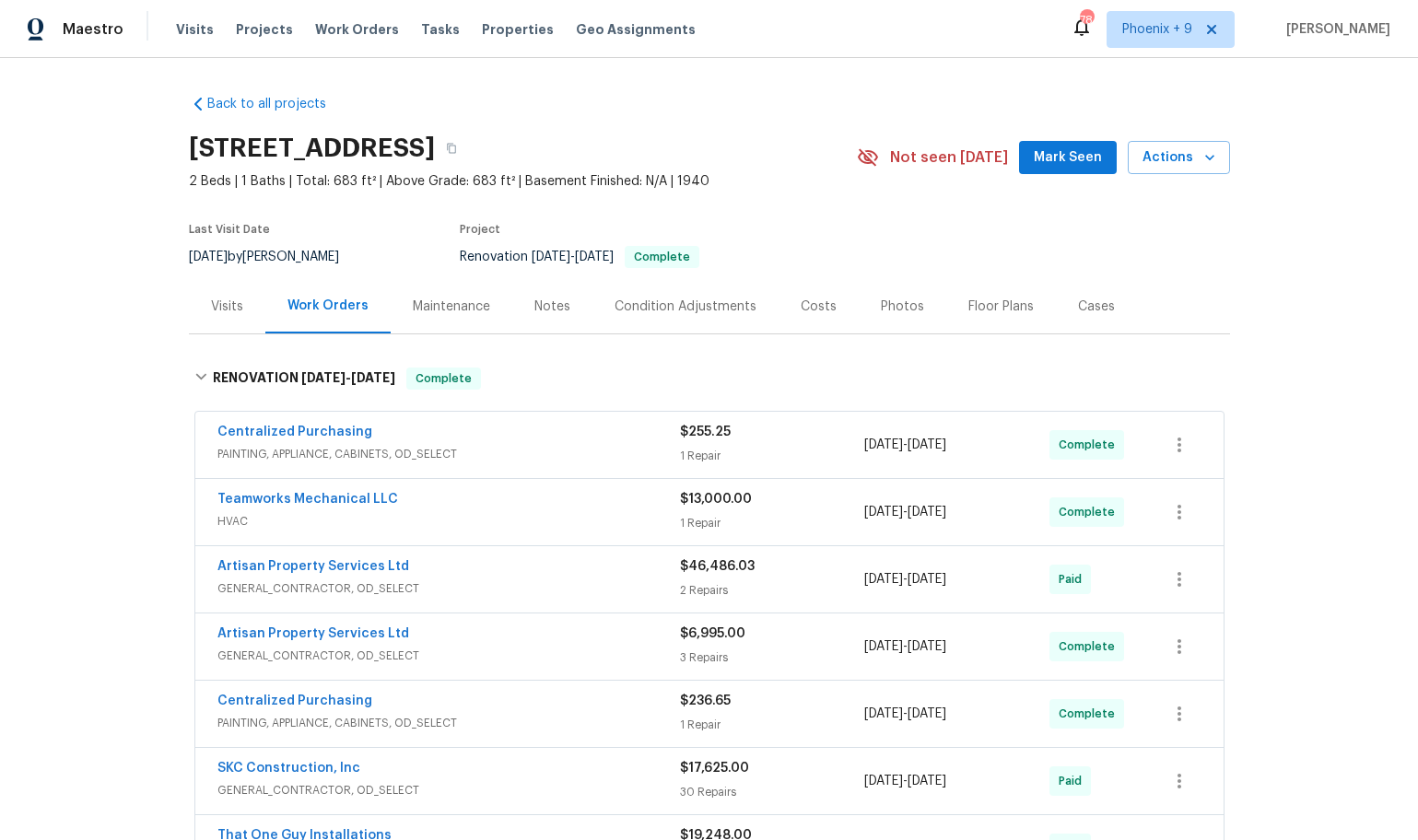 click on "PAINTING, APPLIANCE, CABINETS, OD_SELECT" at bounding box center (449, 454) 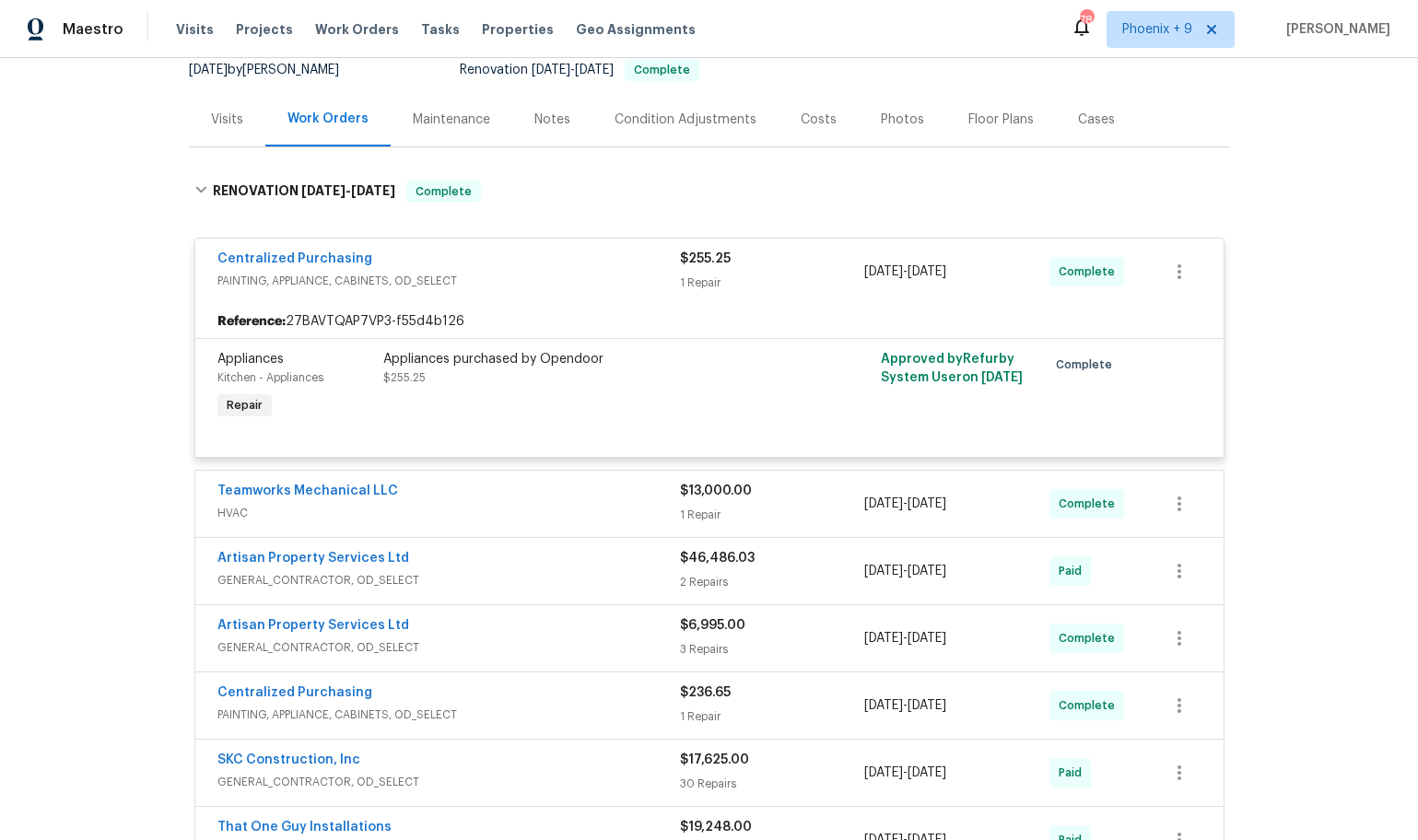 scroll, scrollTop: 259, scrollLeft: 0, axis: vertical 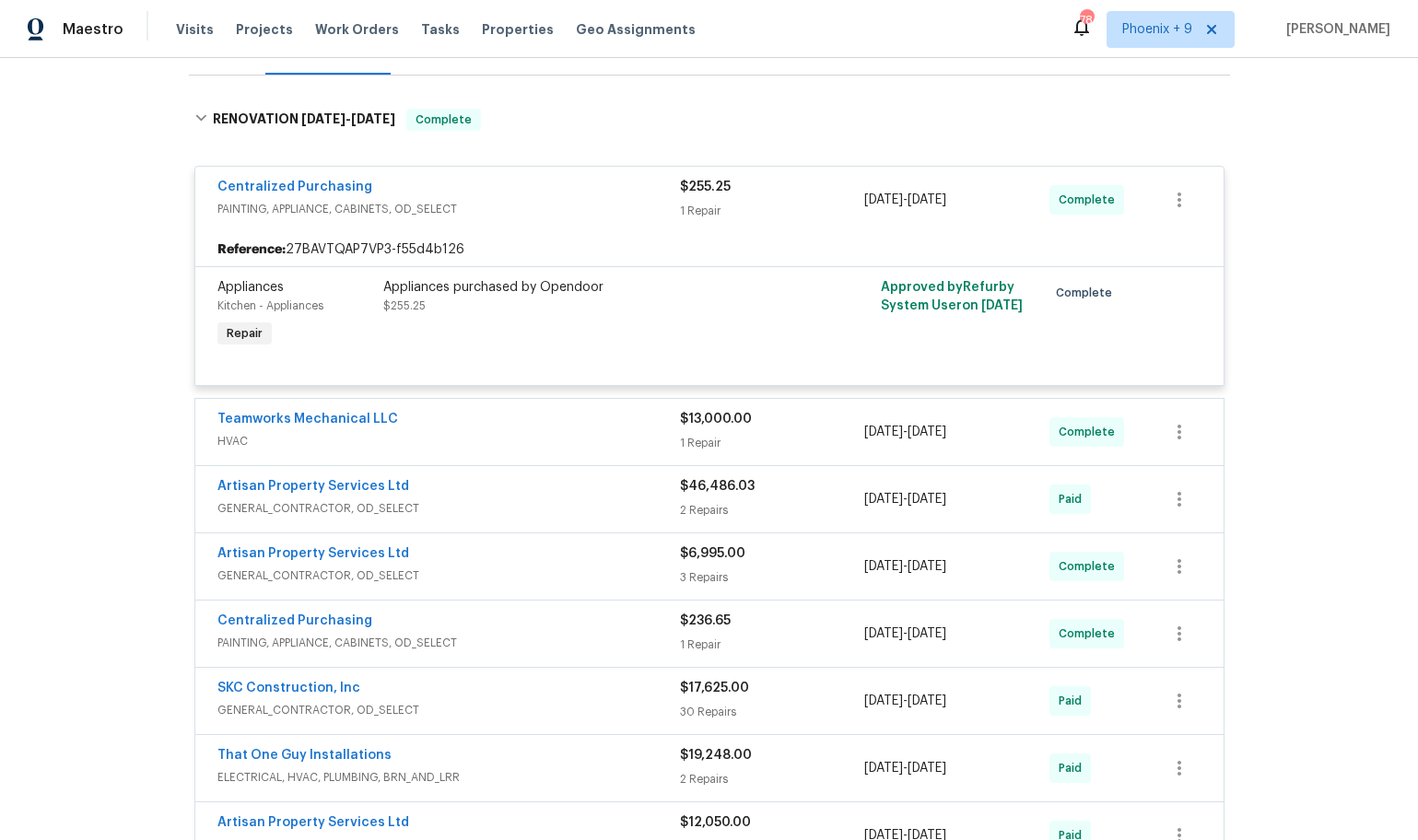 click on "HVAC" at bounding box center [449, 441] 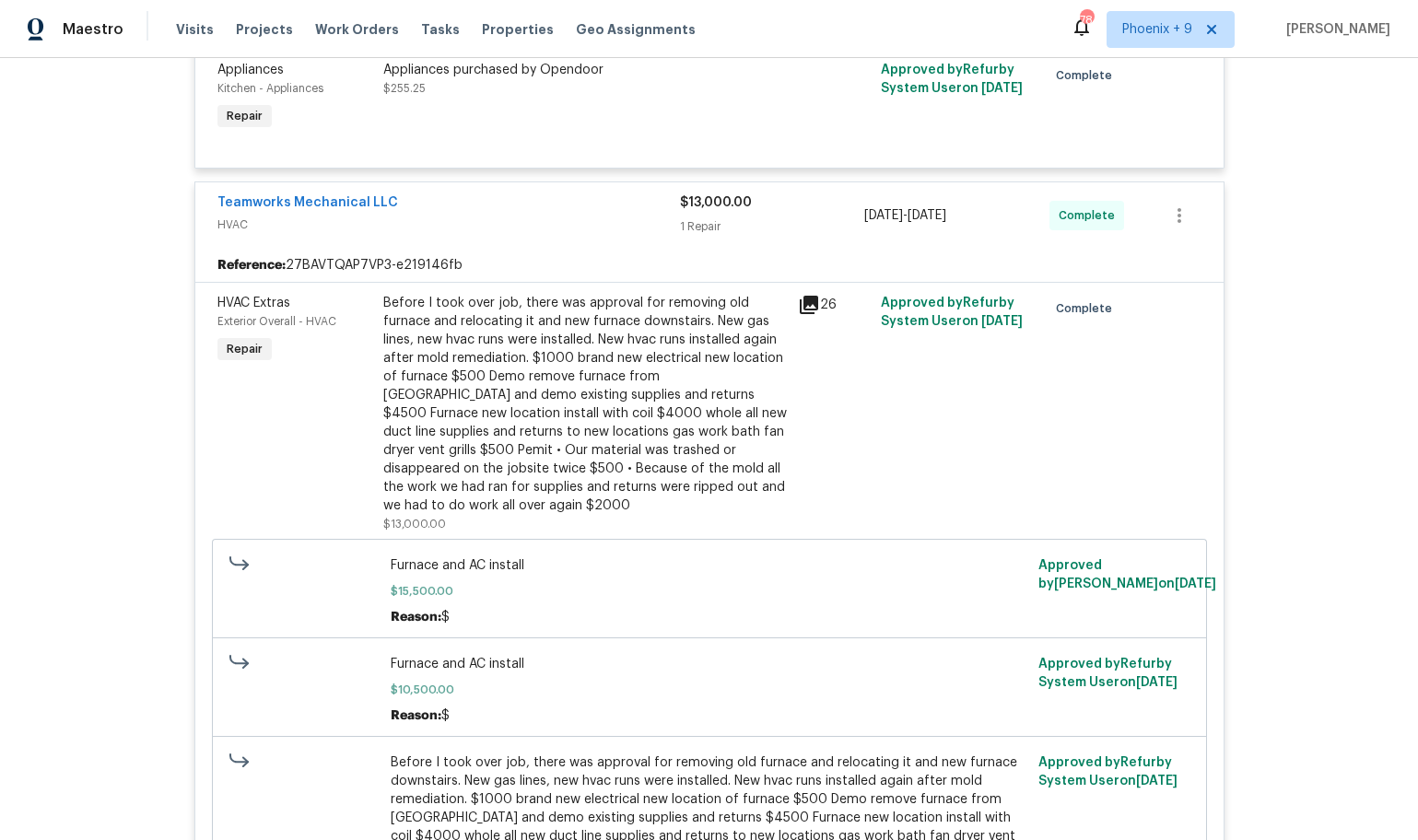 scroll, scrollTop: 464, scrollLeft: 0, axis: vertical 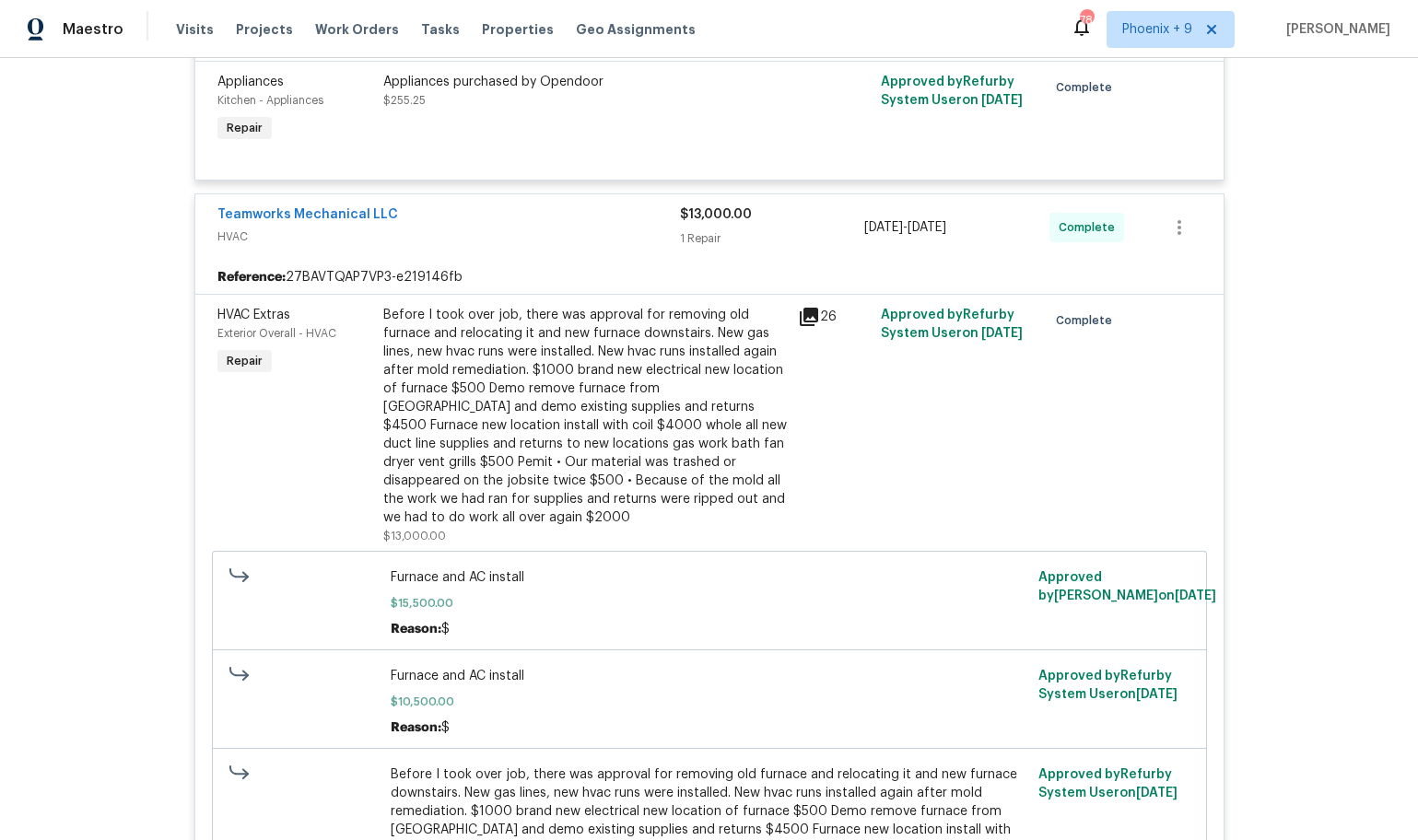 click on "Teamworks Mechanical LLC HVAC $13,000.00 1 Repair 3/21/2025  -  6/18/2025 Complete" at bounding box center [709, 228] 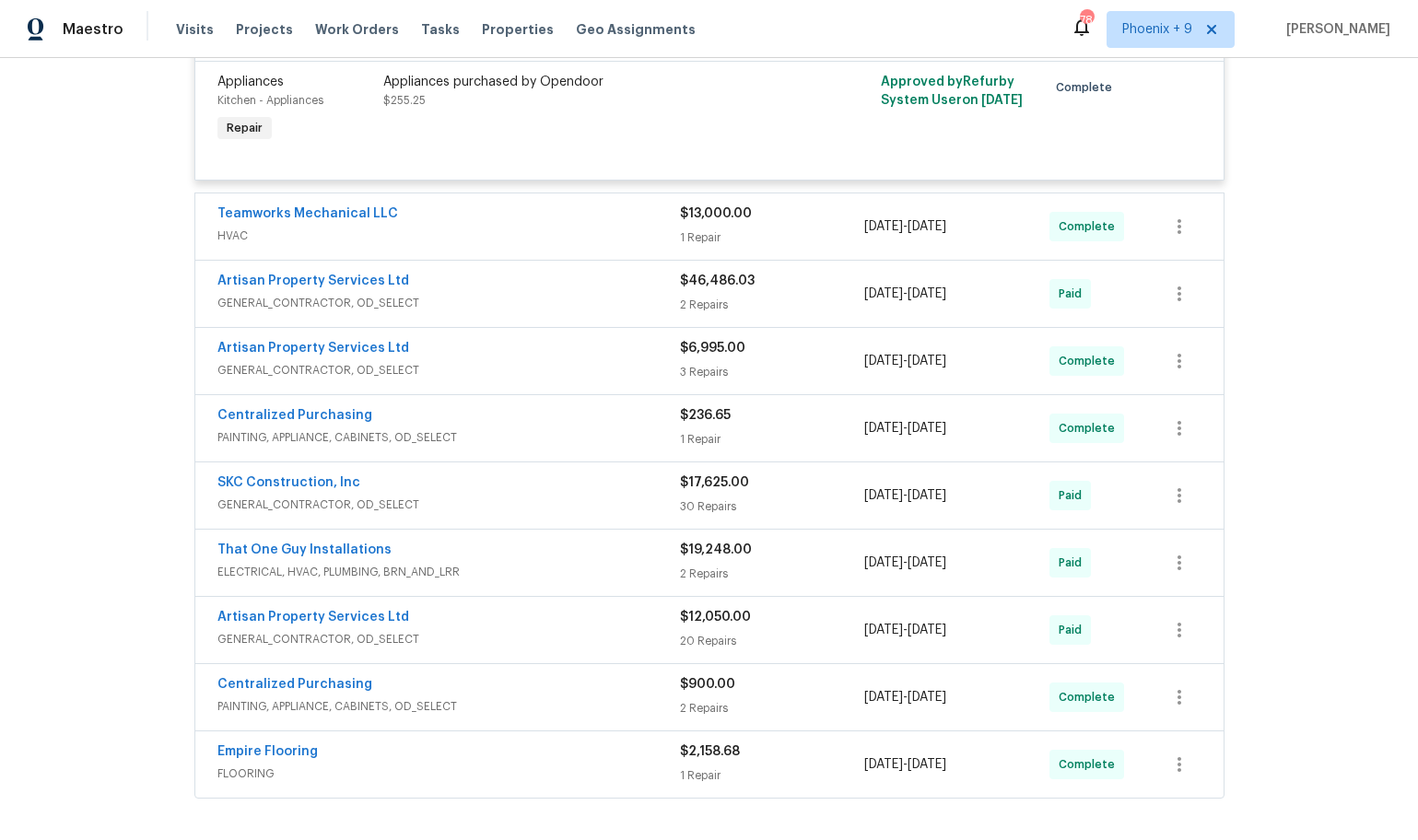 click on "GENERAL_CONTRACTOR, OD_SELECT" at bounding box center (449, 303) 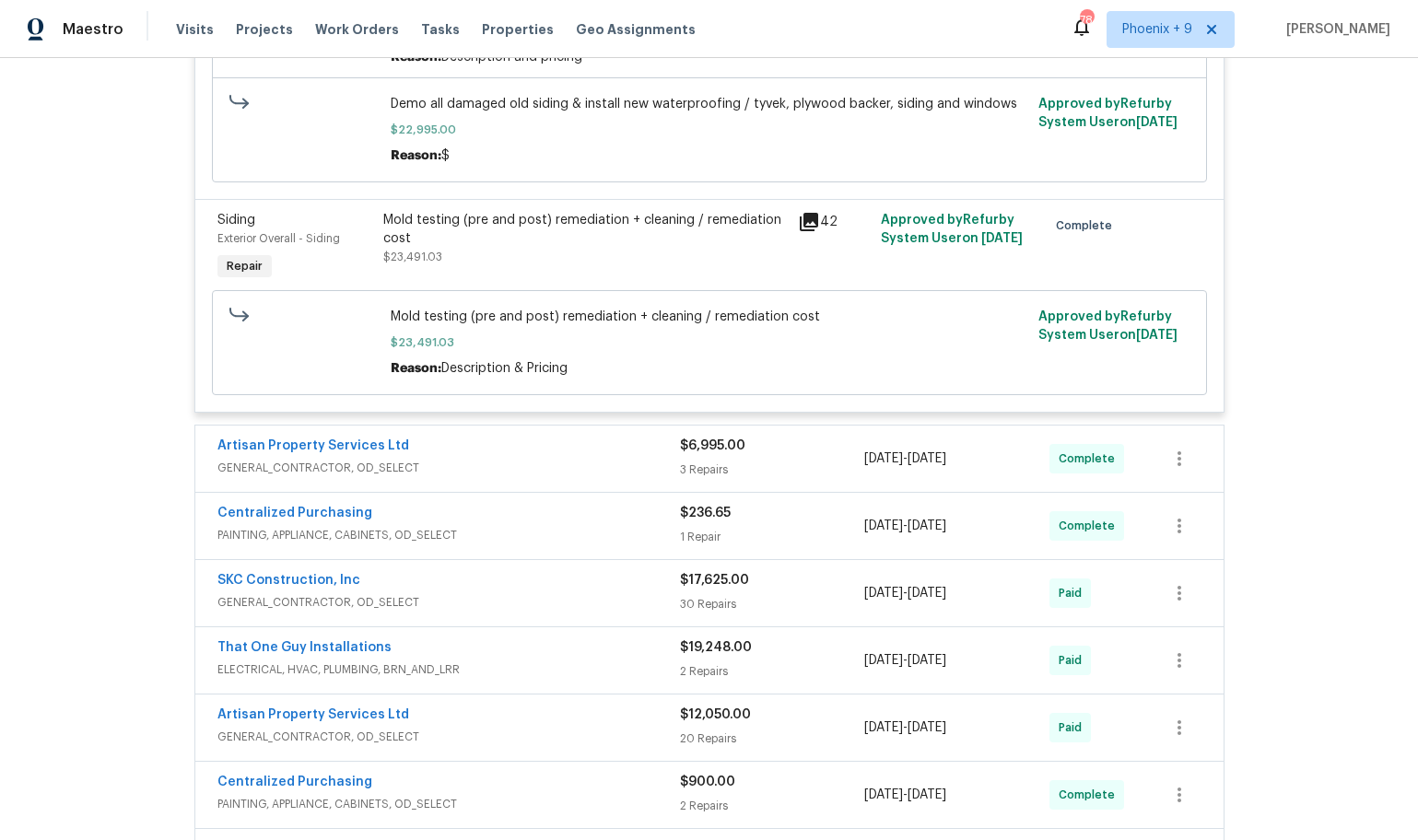 scroll, scrollTop: 951, scrollLeft: 0, axis: vertical 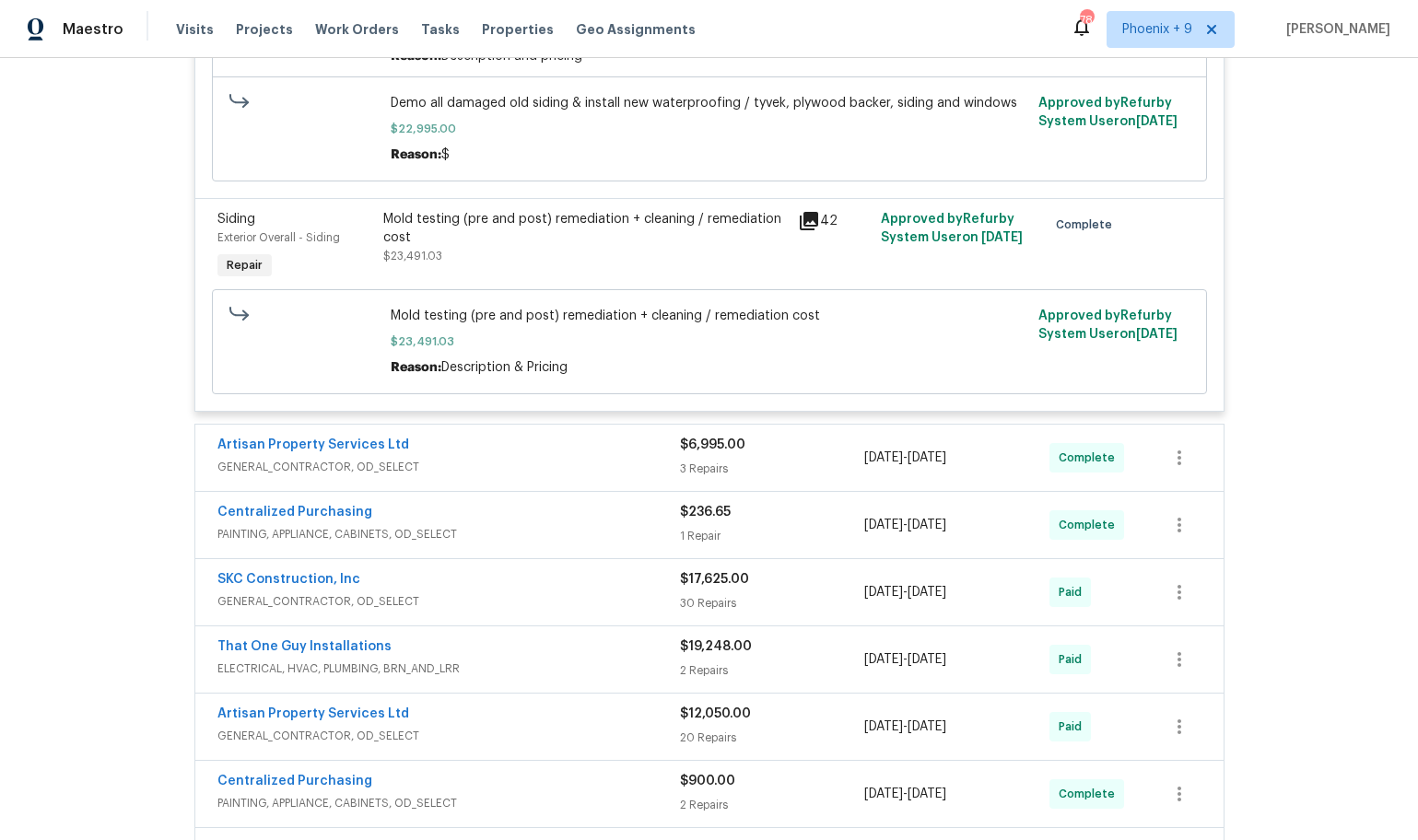 click on "$6,995.00" at bounding box center (712, 445) 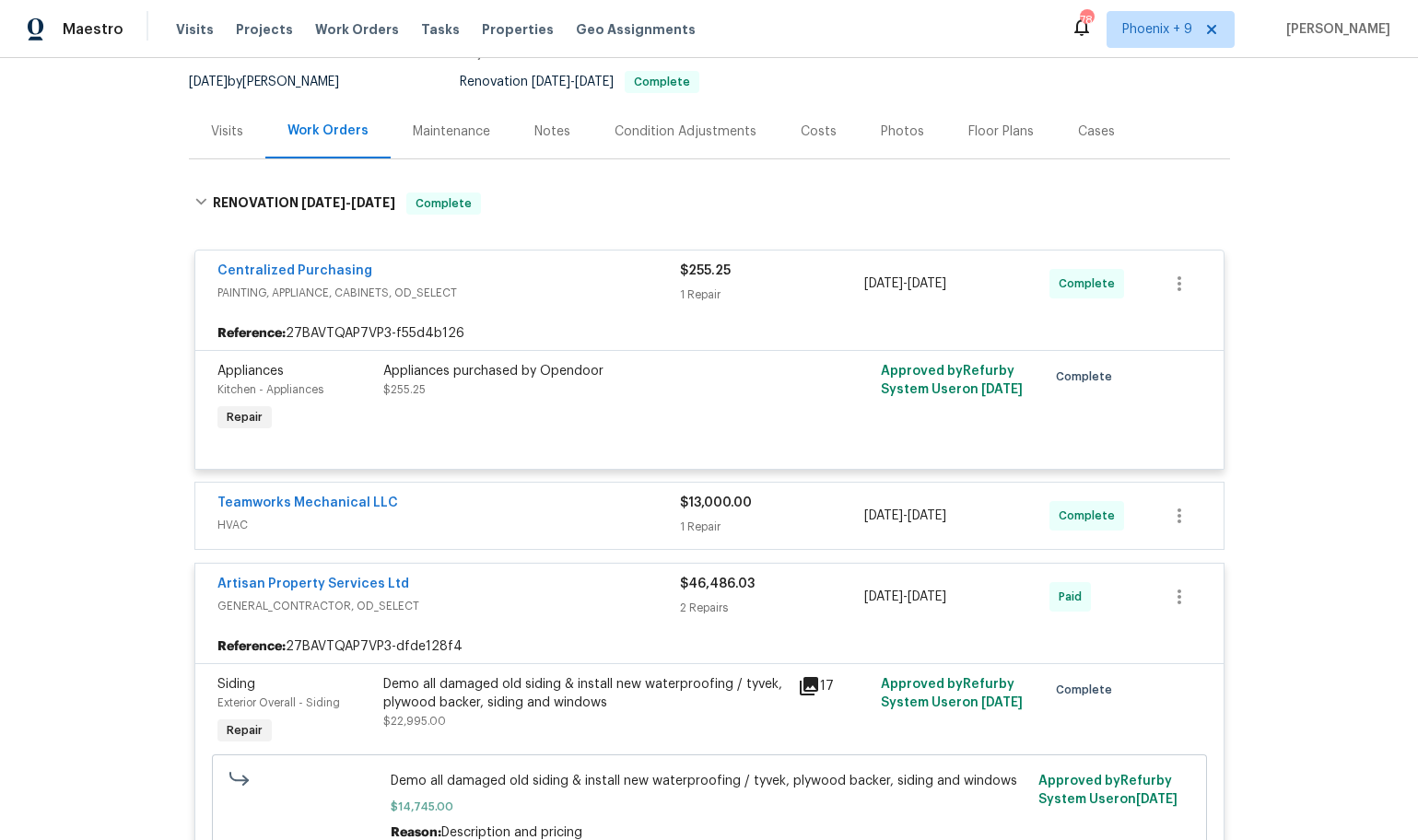 scroll, scrollTop: 160, scrollLeft: 0, axis: vertical 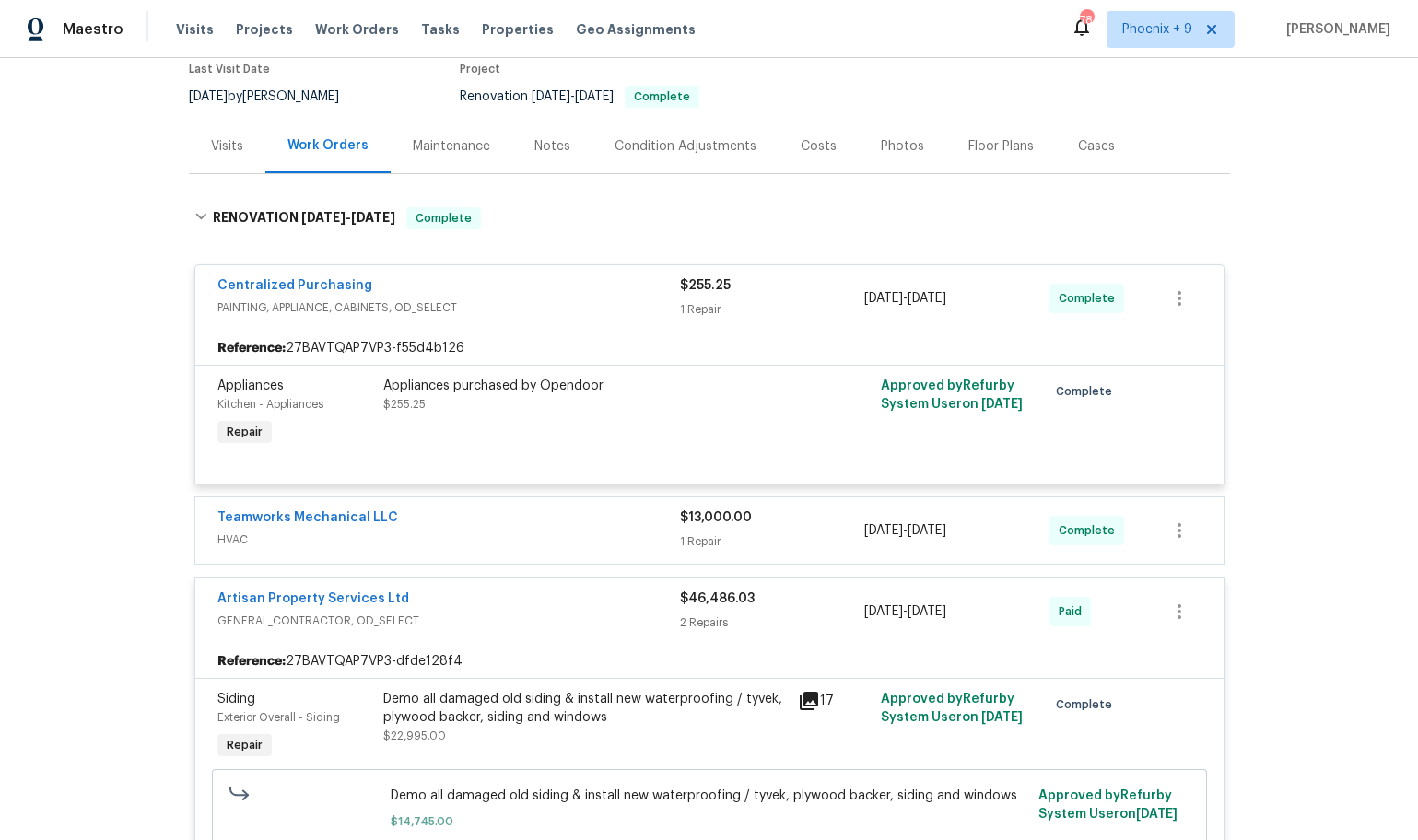 click on "Artisan Property Services Ltd" at bounding box center [449, 601] 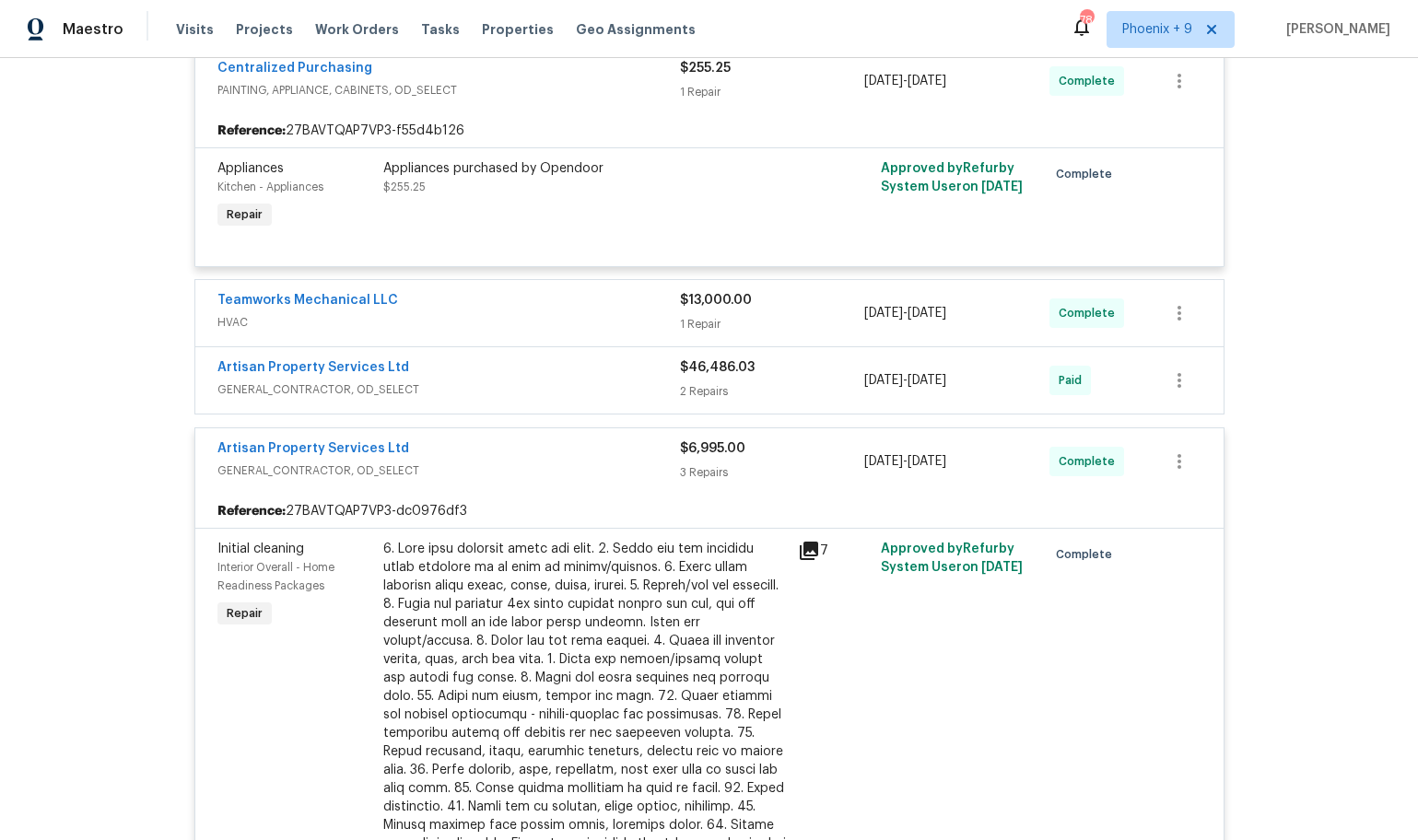 scroll, scrollTop: 419, scrollLeft: 0, axis: vertical 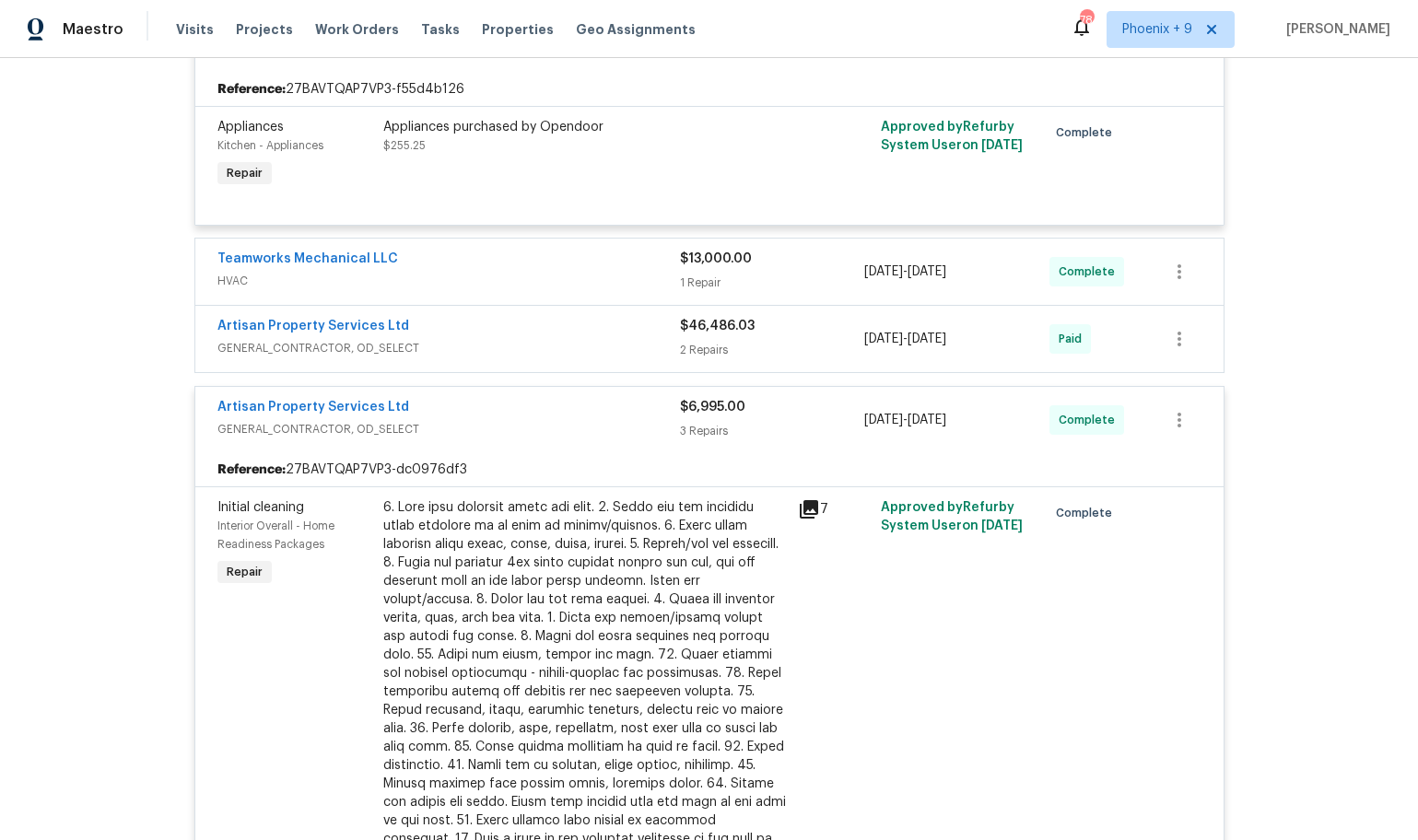 click on "GENERAL_CONTRACTOR, OD_SELECT" at bounding box center (449, 429) 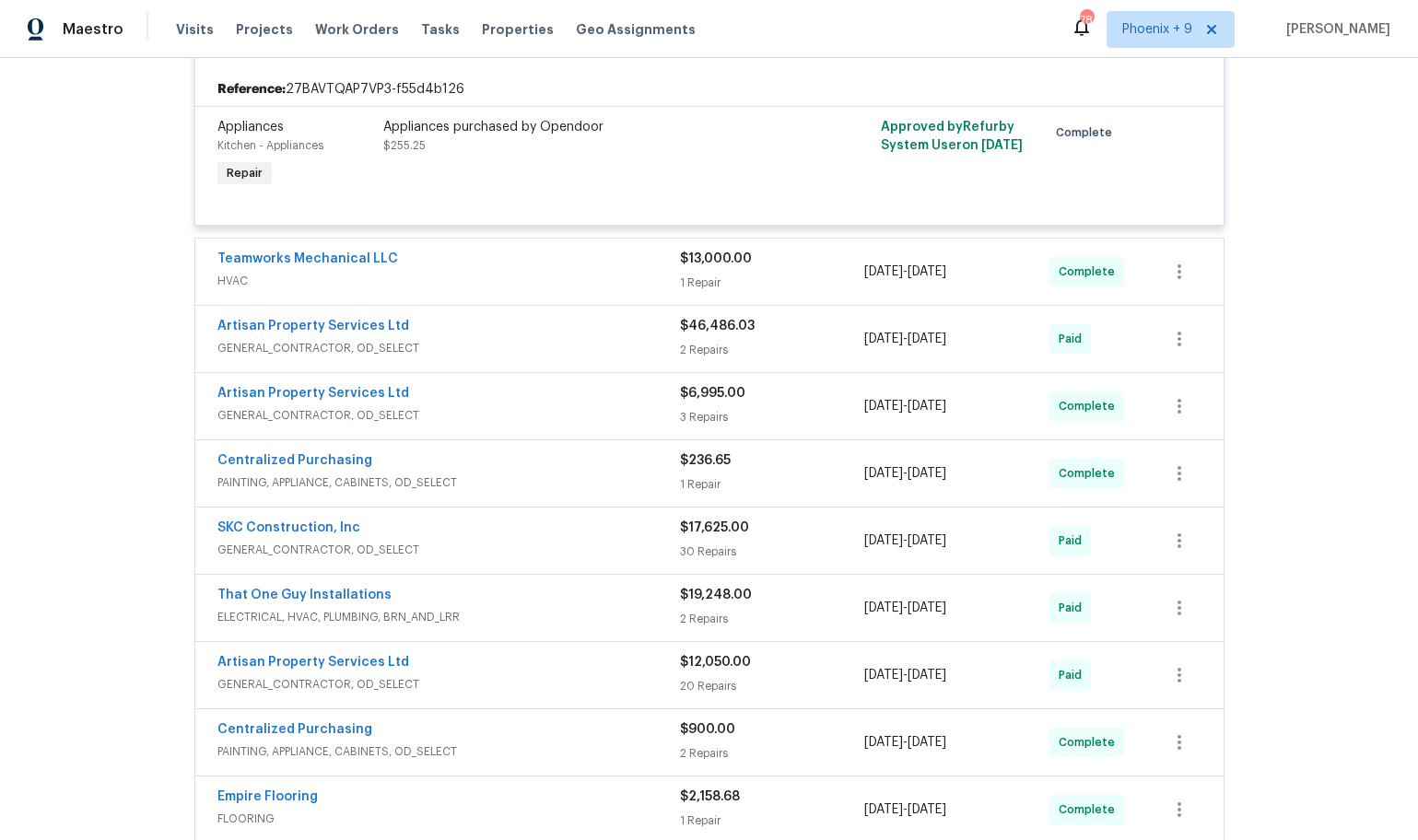 click on "GENERAL_CONTRACTOR, OD_SELECT" at bounding box center (449, 550) 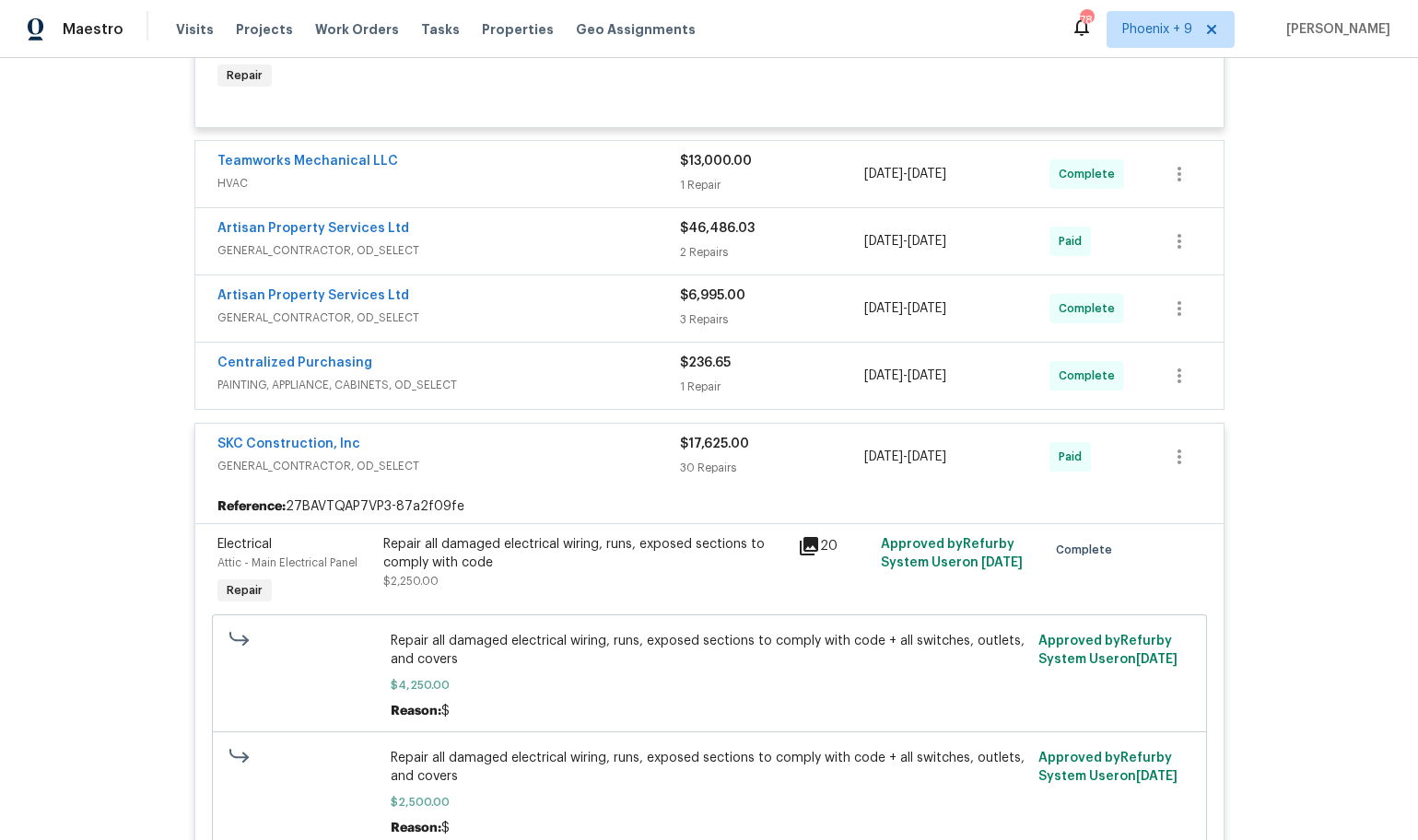 scroll, scrollTop: 515, scrollLeft: 0, axis: vertical 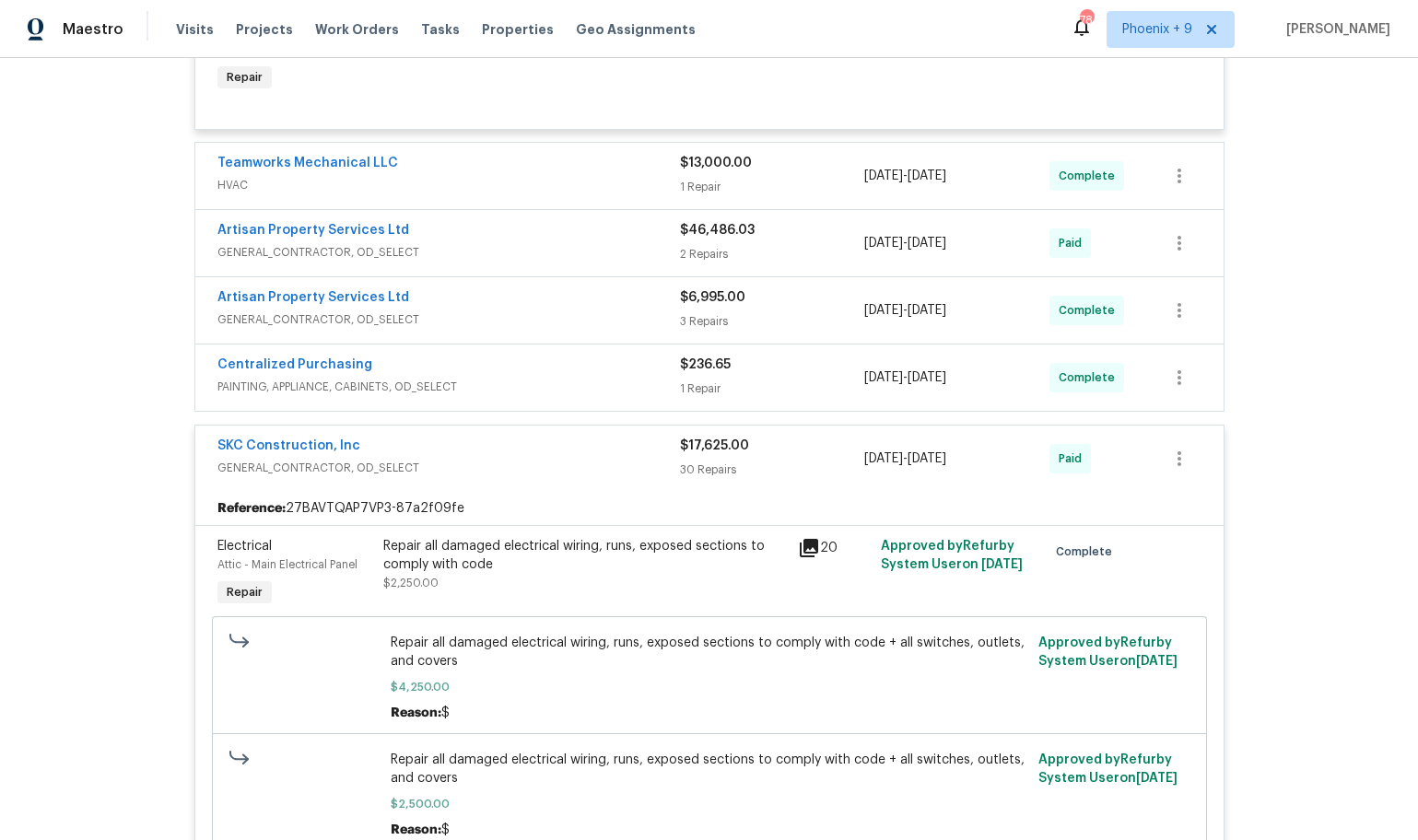 drag, startPoint x: 883, startPoint y: 550, endPoint x: 956, endPoint y: 603, distance: 90.21086 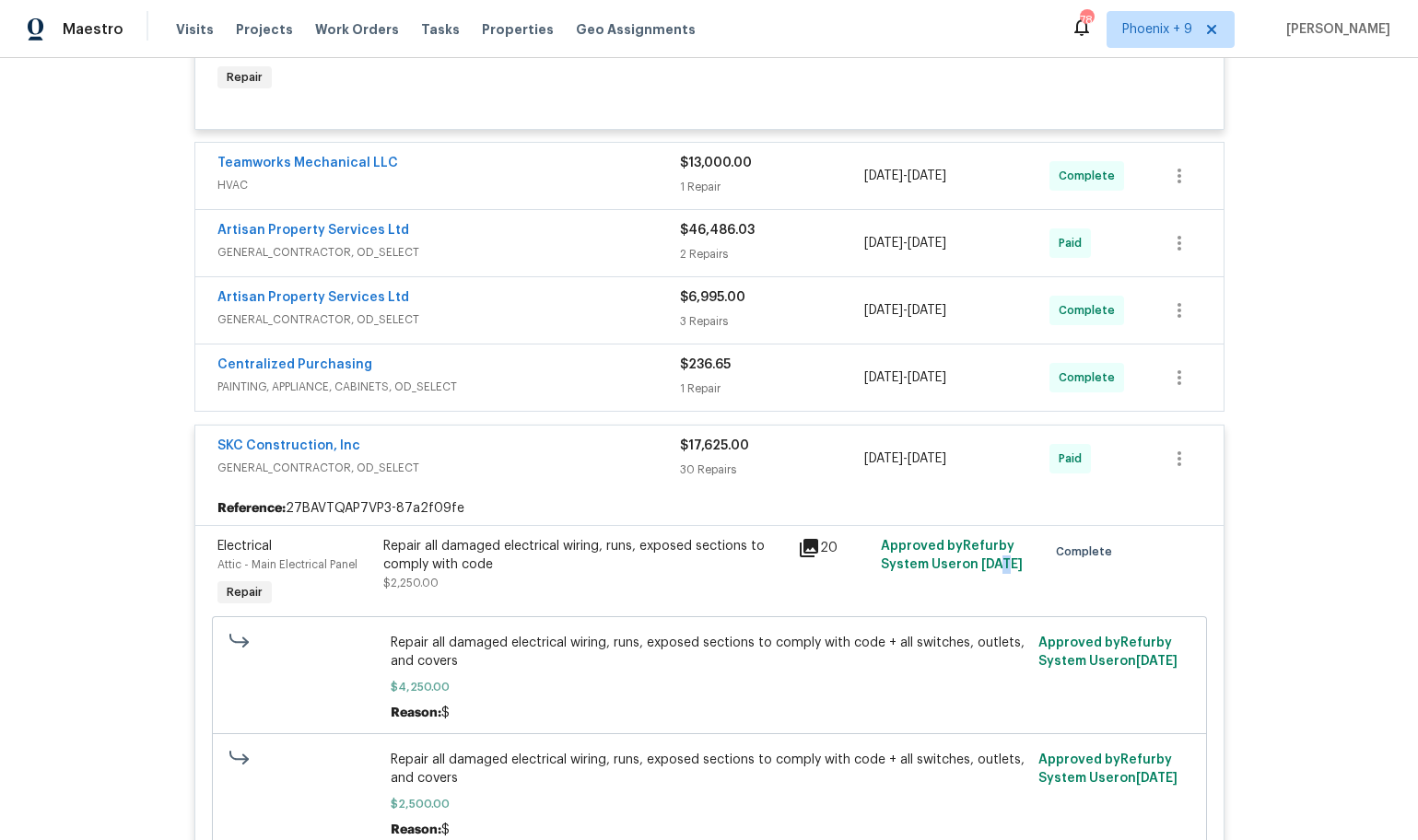 click on "Approved by  Refurby System User  on   5/5/2025" at bounding box center [958, 574] 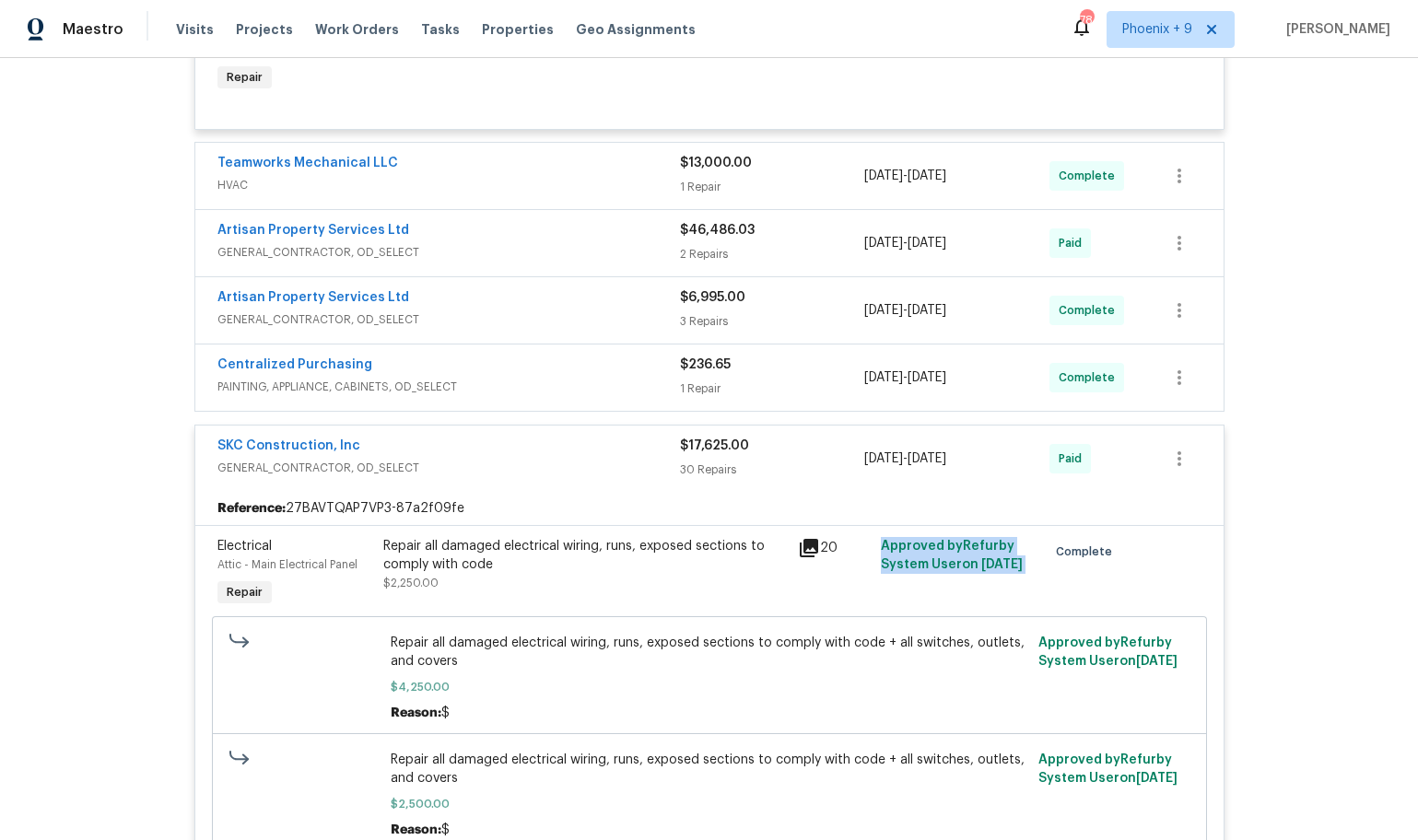 click on "Approved by  Refurby System User  on   5/5/2025" at bounding box center [958, 574] 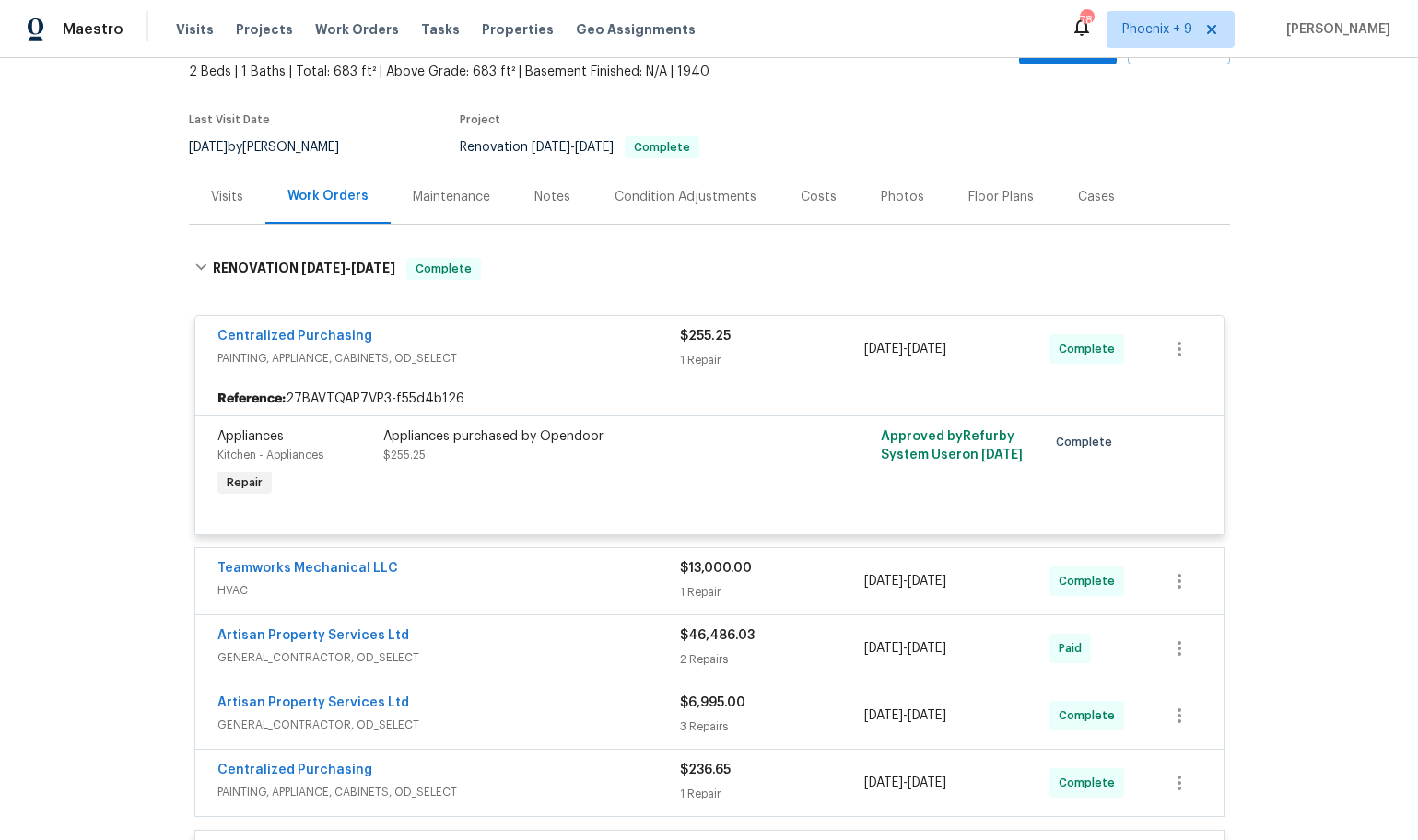 scroll, scrollTop: 46, scrollLeft: 0, axis: vertical 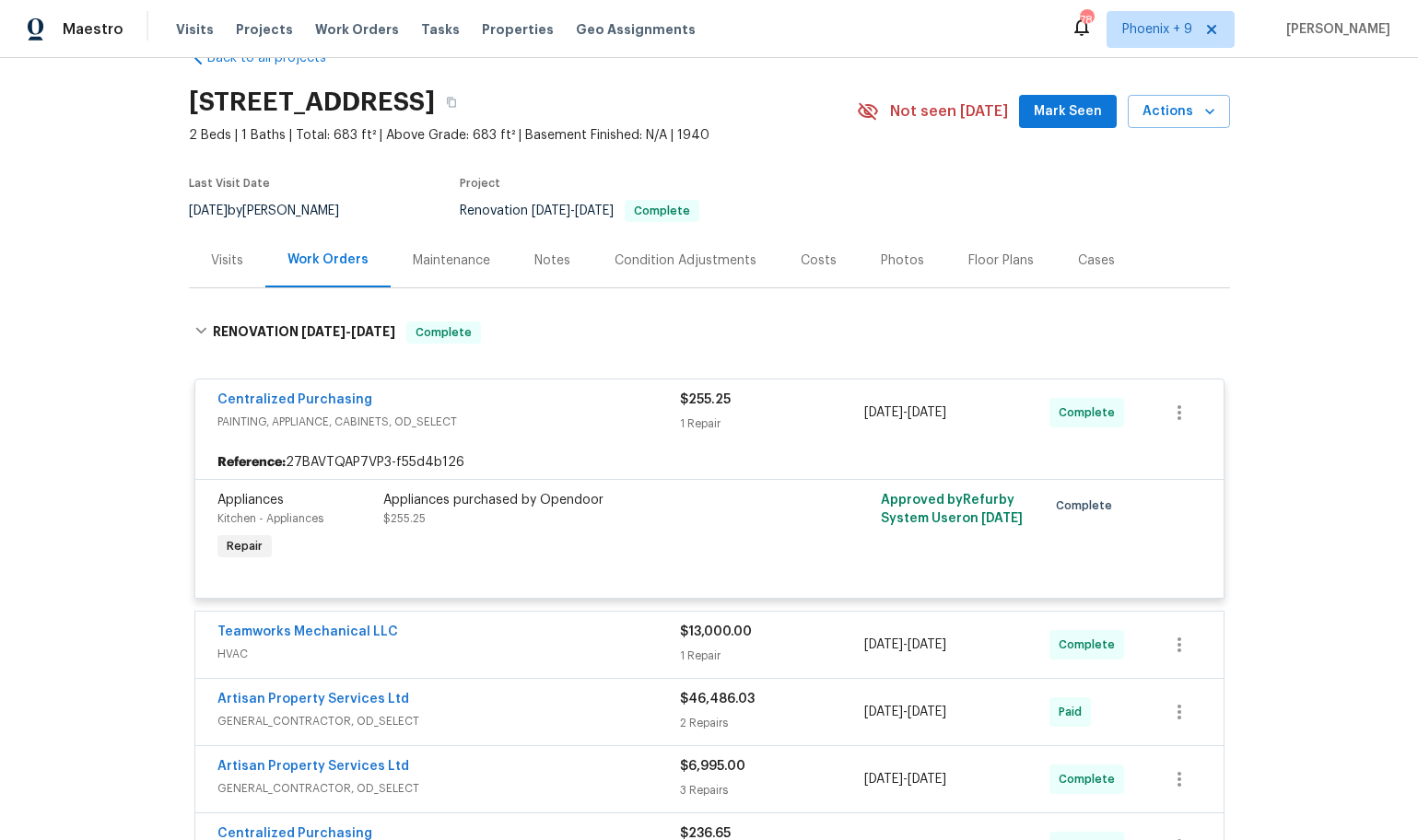 click on "Costs" at bounding box center [818, 261] 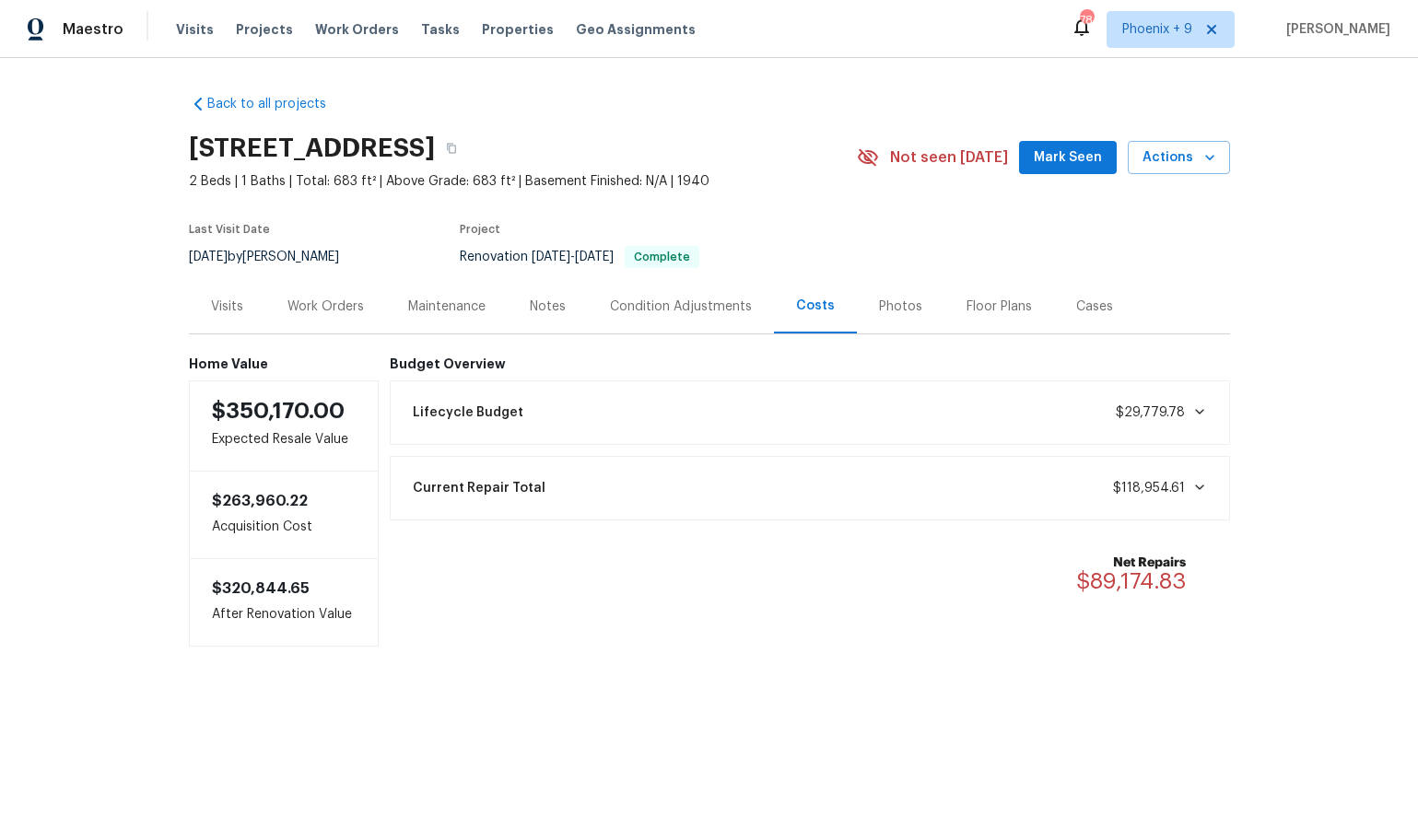 scroll, scrollTop: 0, scrollLeft: 0, axis: both 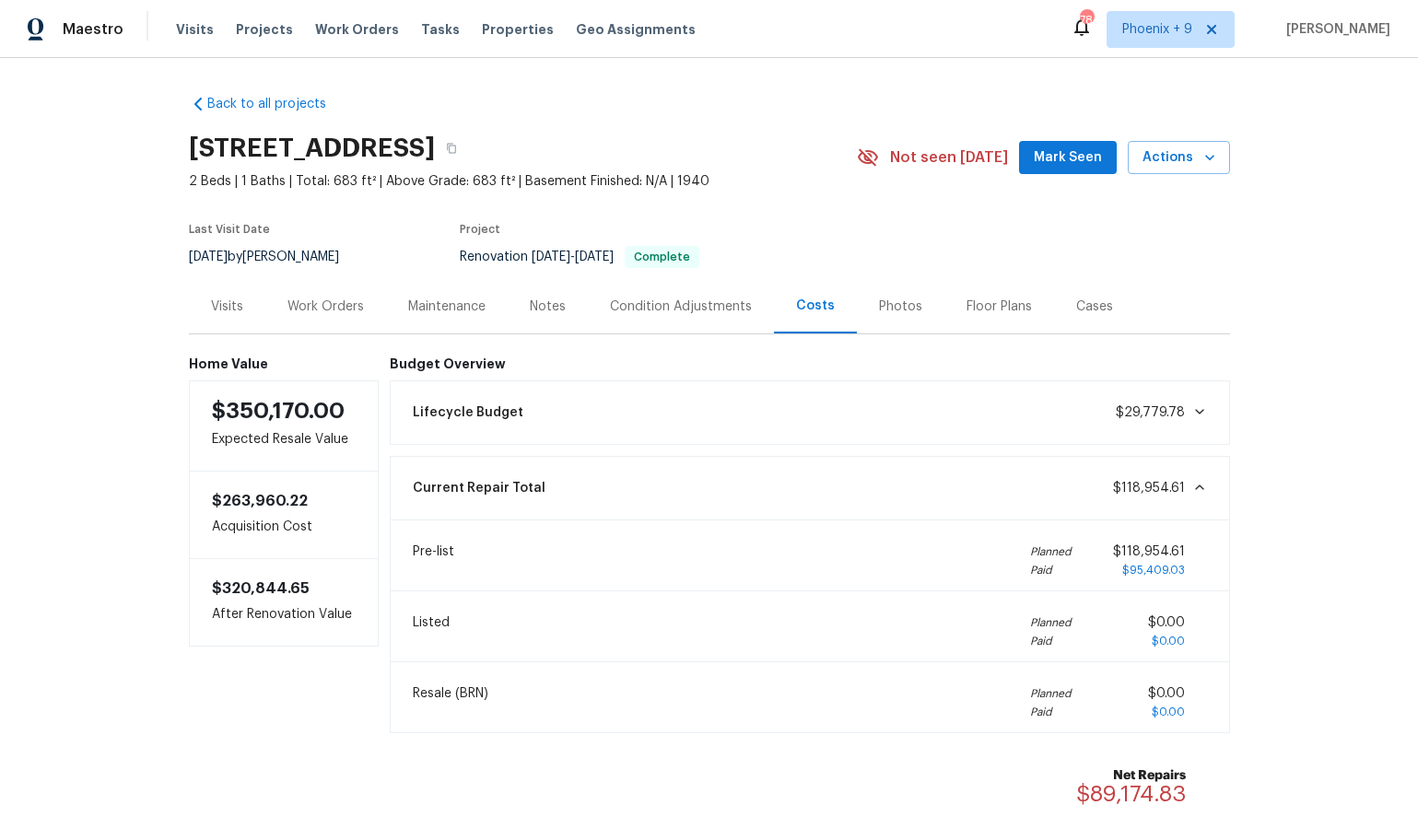 click on "$118,954.61" at bounding box center [1149, 488] 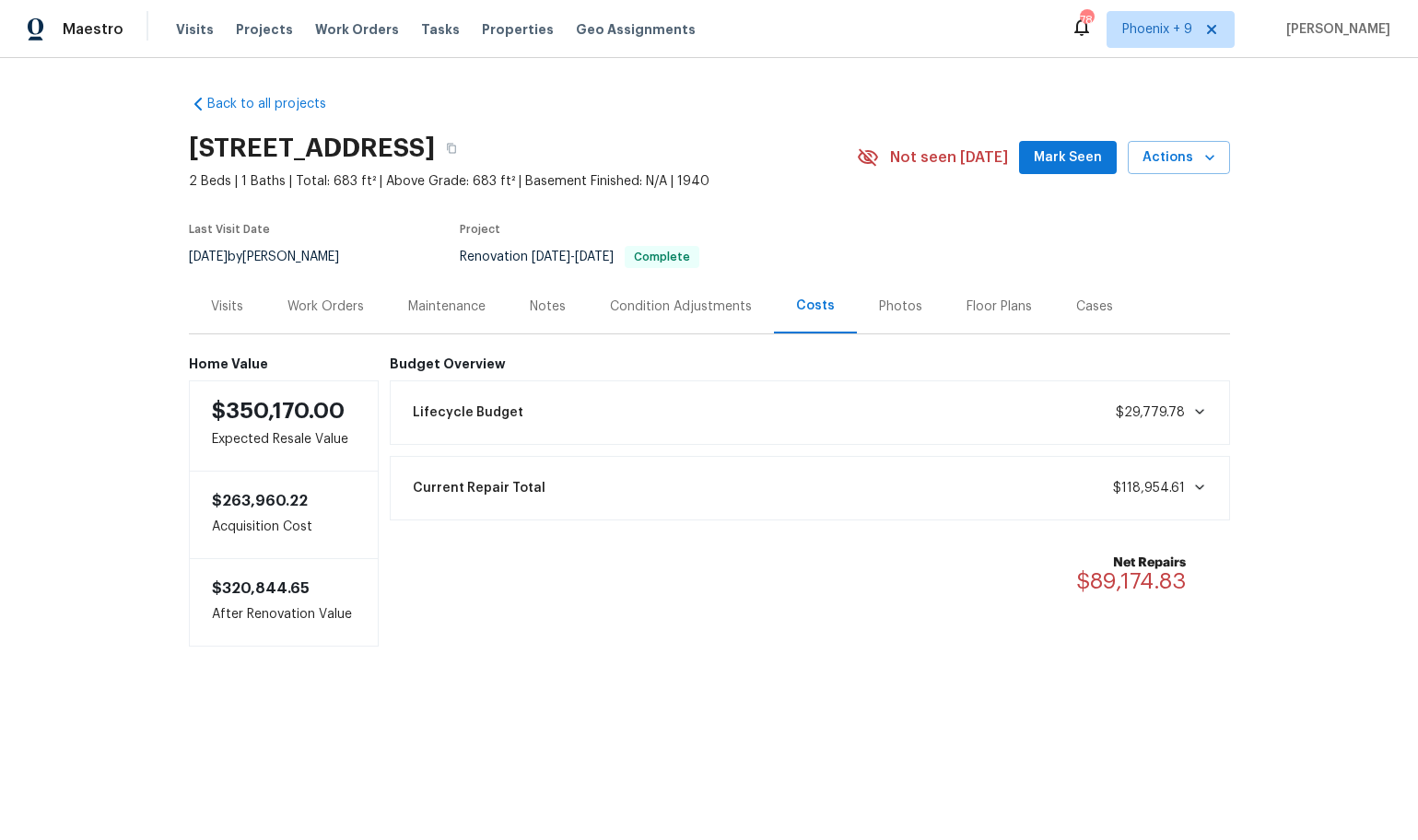 click on "Work Orders" at bounding box center (325, 306) 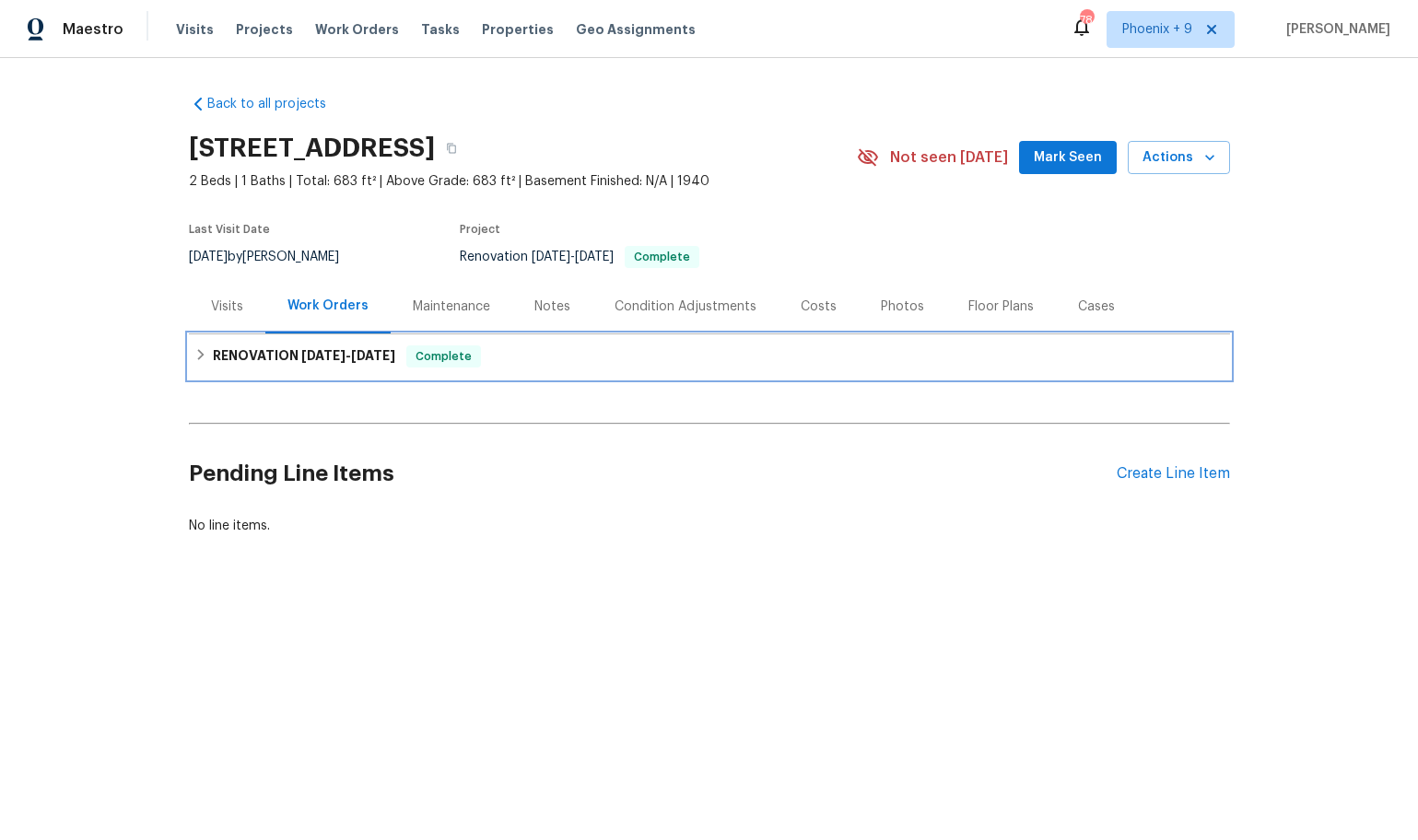click on "RENOVATION   3/20/25  -  7/9/25 Complete" at bounding box center [709, 356] 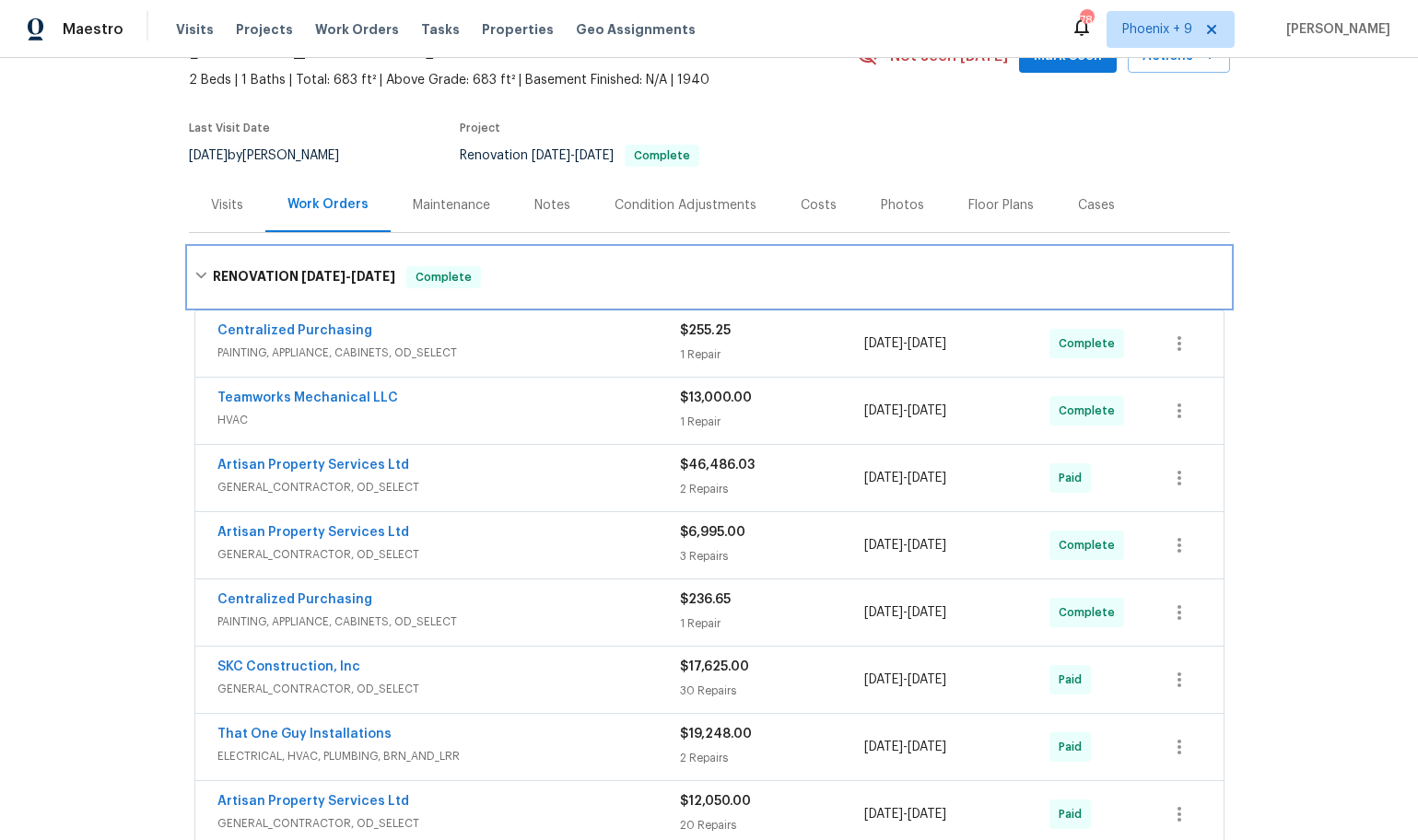scroll, scrollTop: 179, scrollLeft: 0, axis: vertical 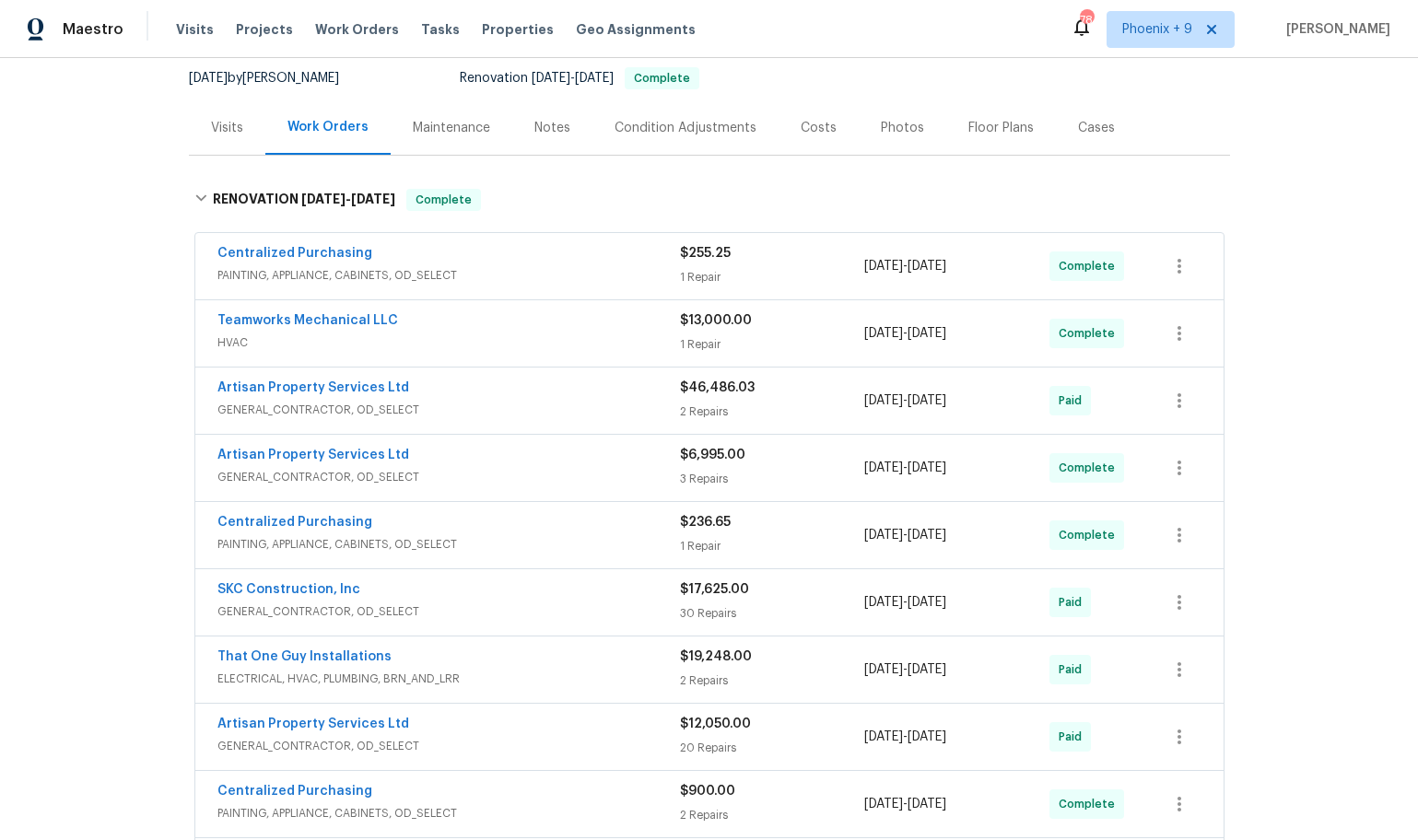 click on "Artisan Property Services Ltd" at bounding box center [449, 390] 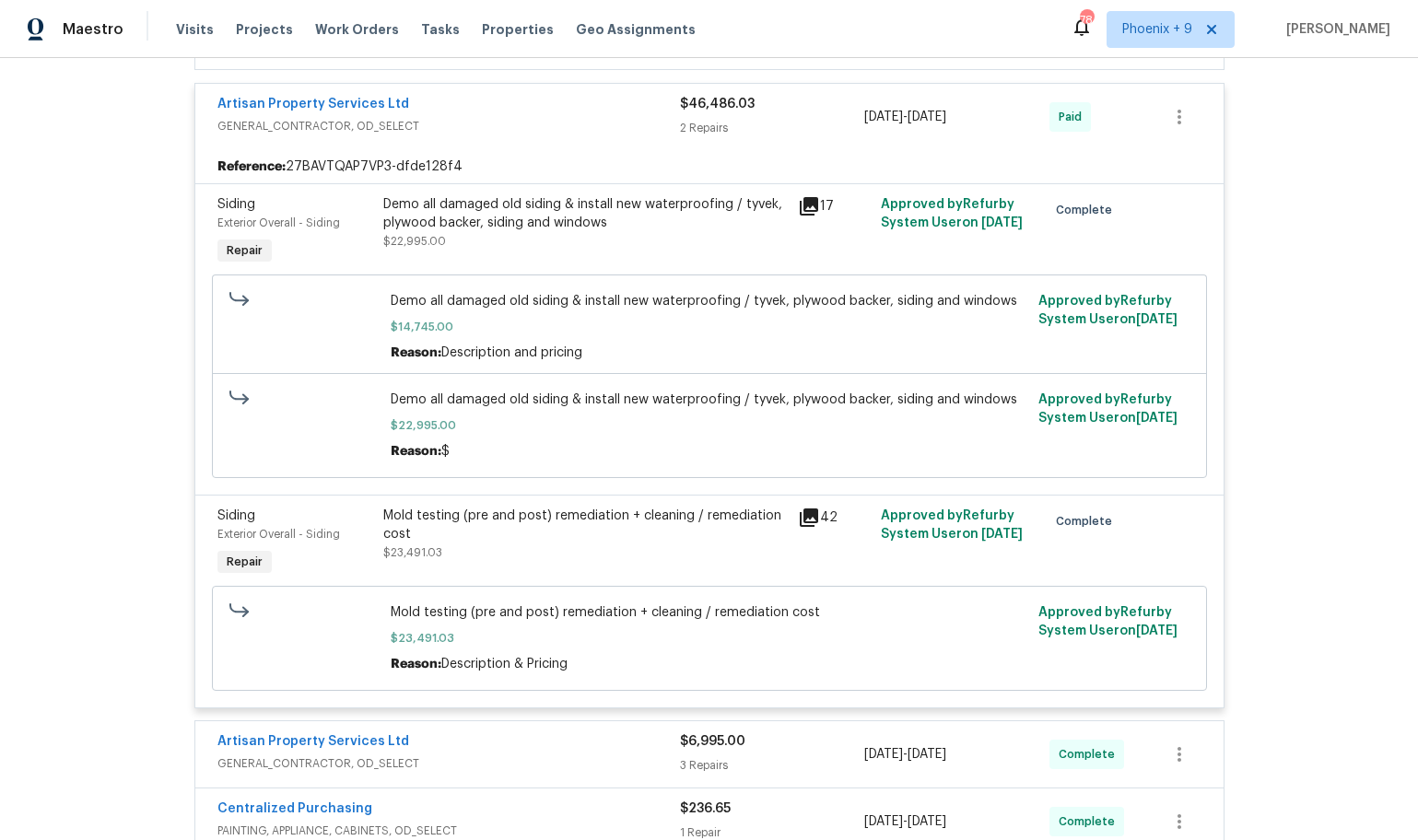 scroll, scrollTop: 474, scrollLeft: 0, axis: vertical 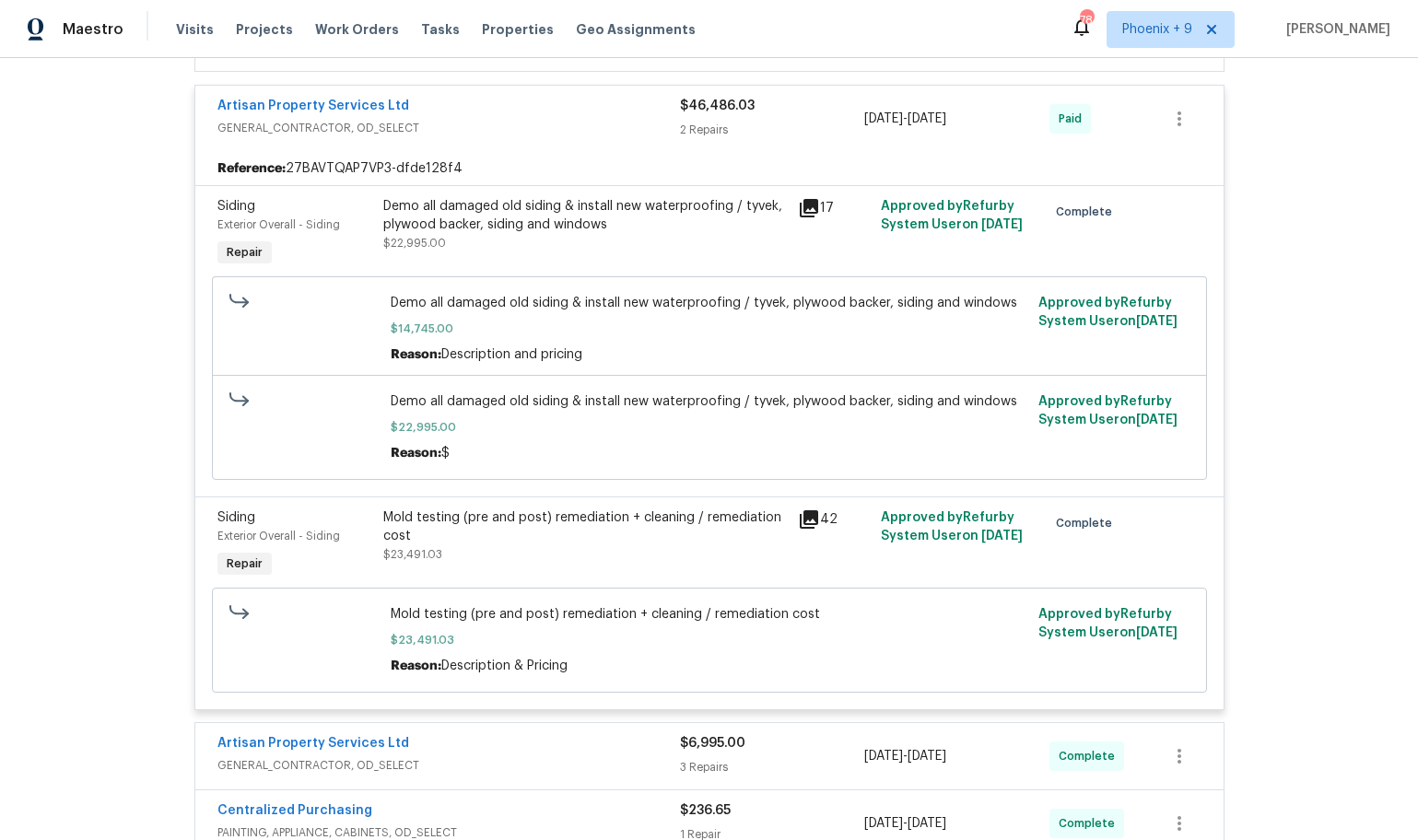 click on "Reference:  27BAVTQAP7VP3-dfde128f4" at bounding box center [709, 169] 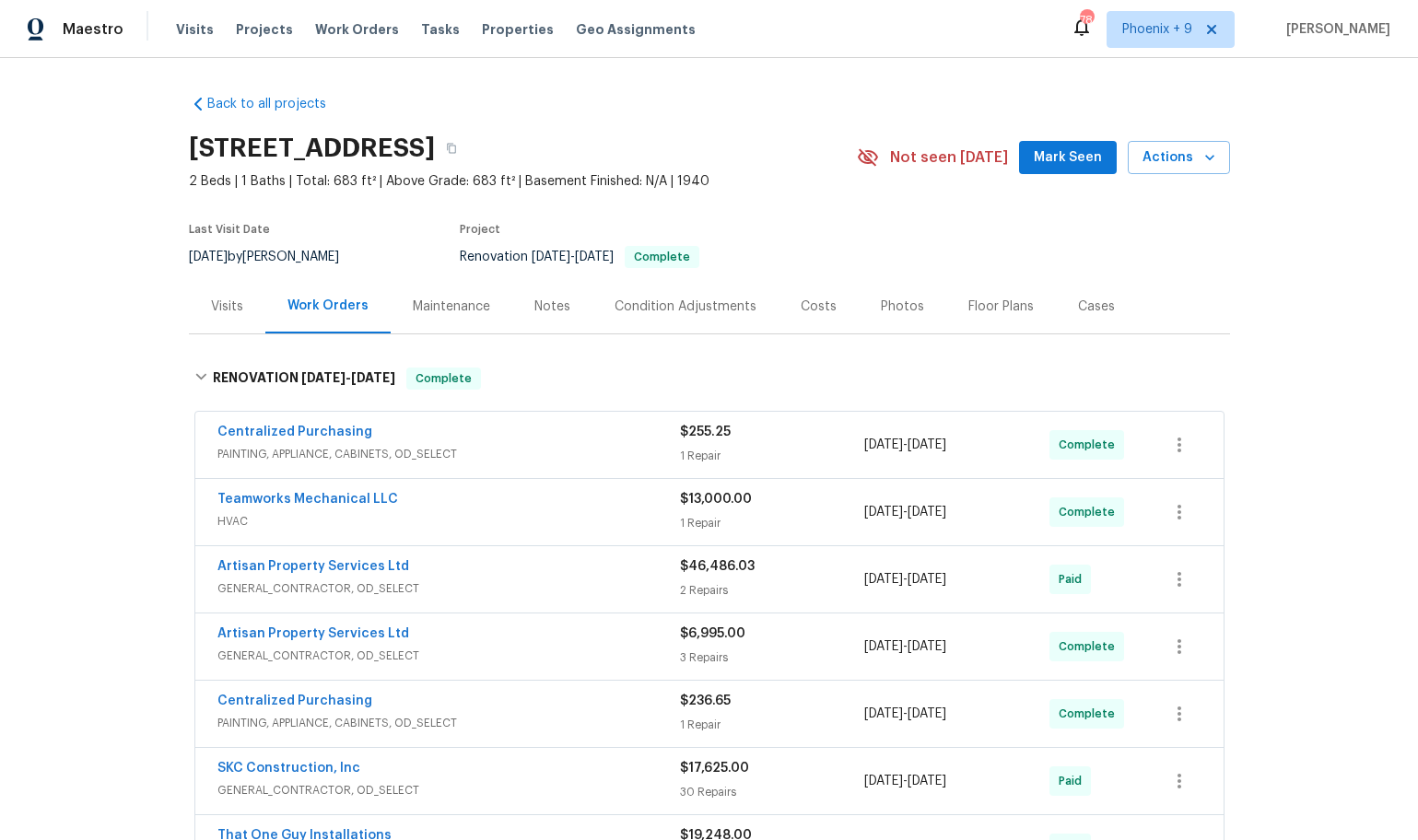 scroll, scrollTop: 0, scrollLeft: 0, axis: both 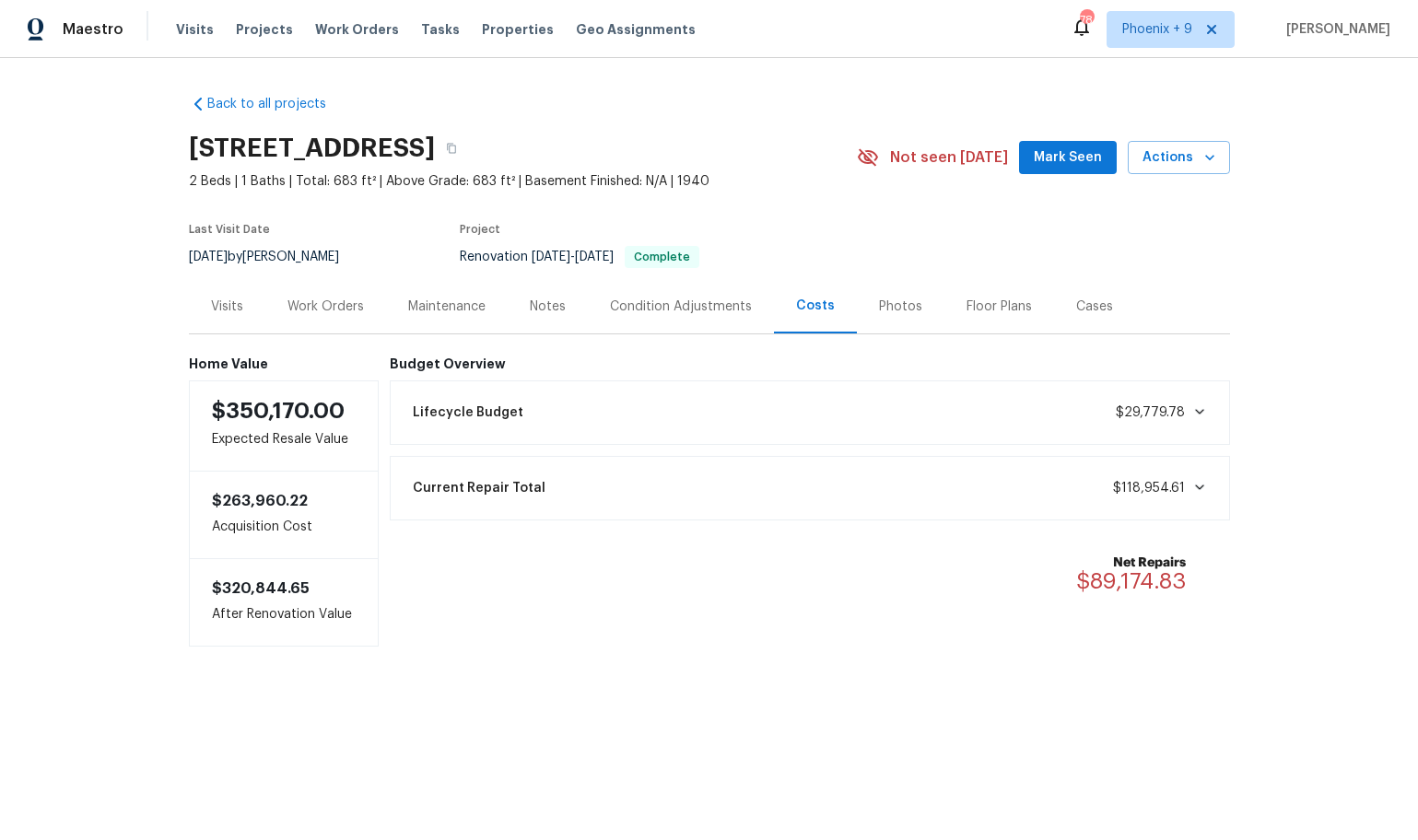click on "Condition Adjustments" at bounding box center [681, 306] 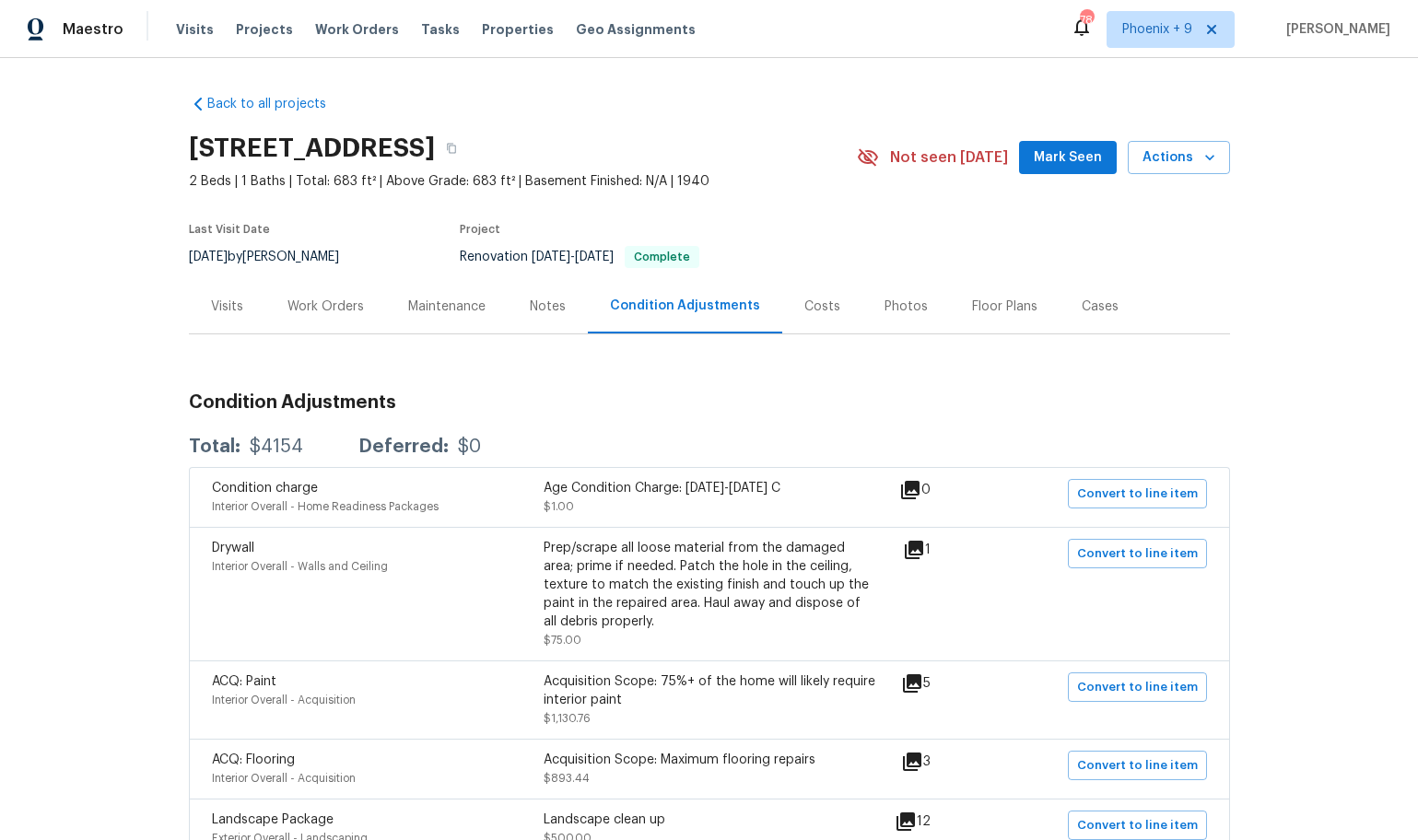 scroll, scrollTop: 0, scrollLeft: 0, axis: both 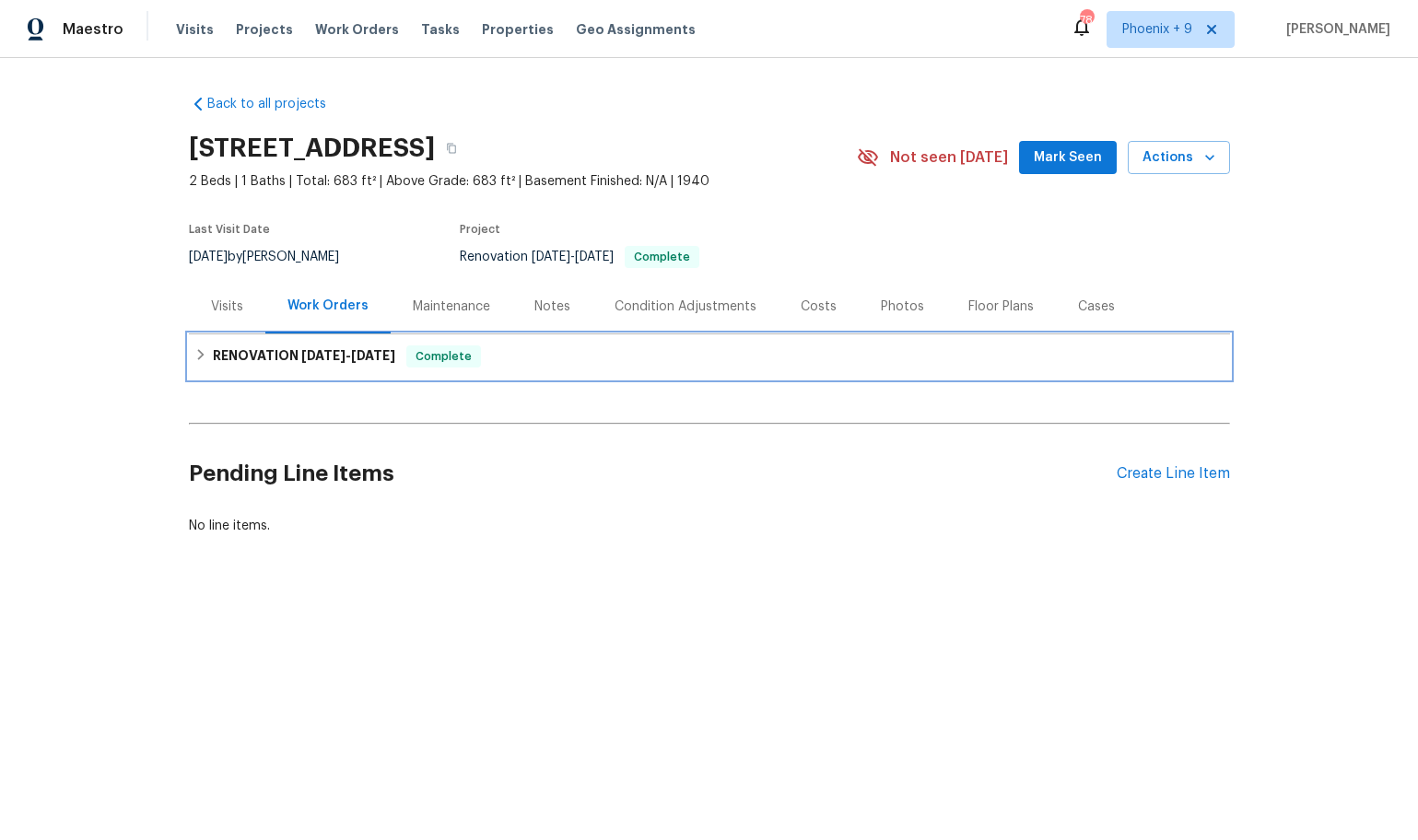 click 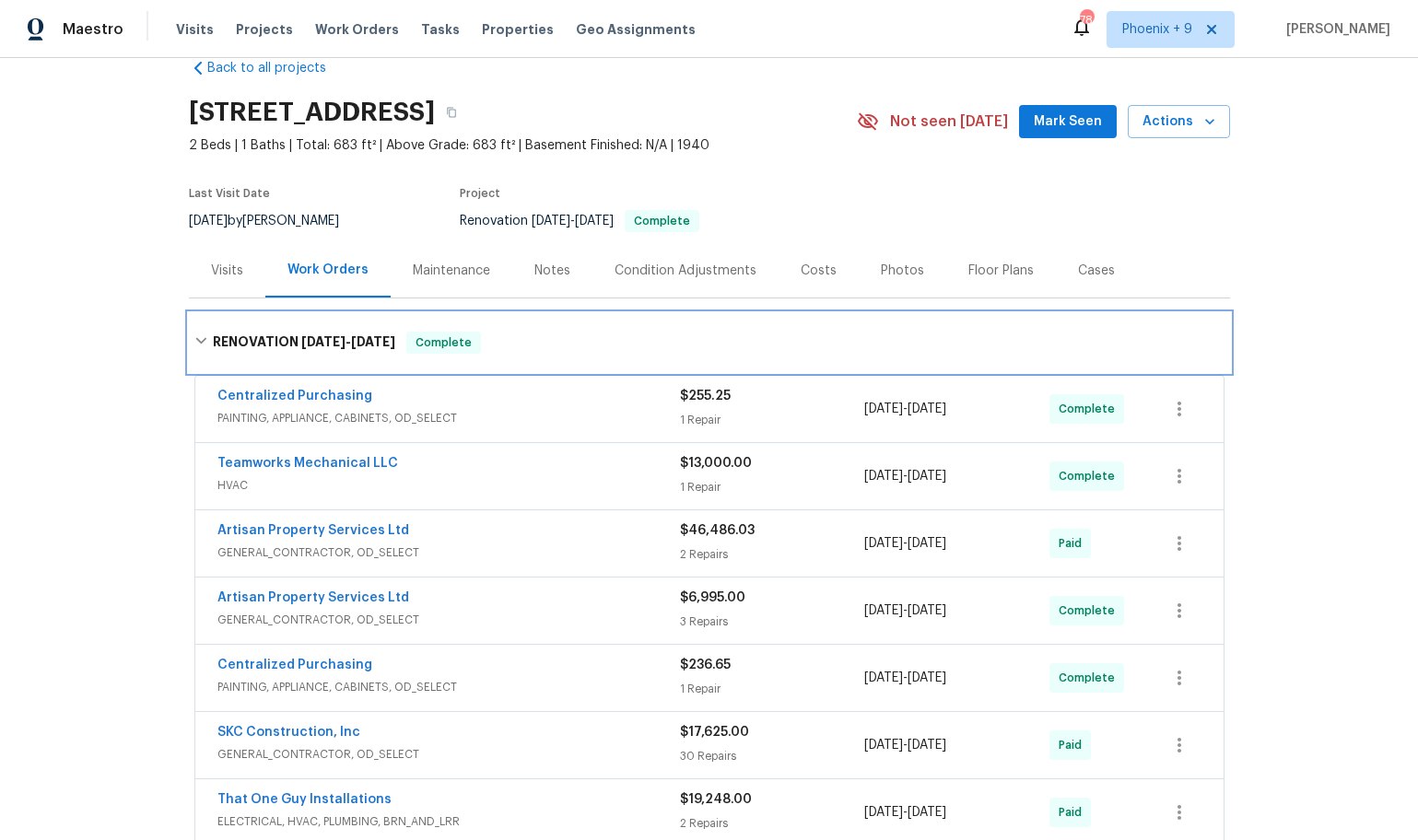 scroll, scrollTop: 41, scrollLeft: 0, axis: vertical 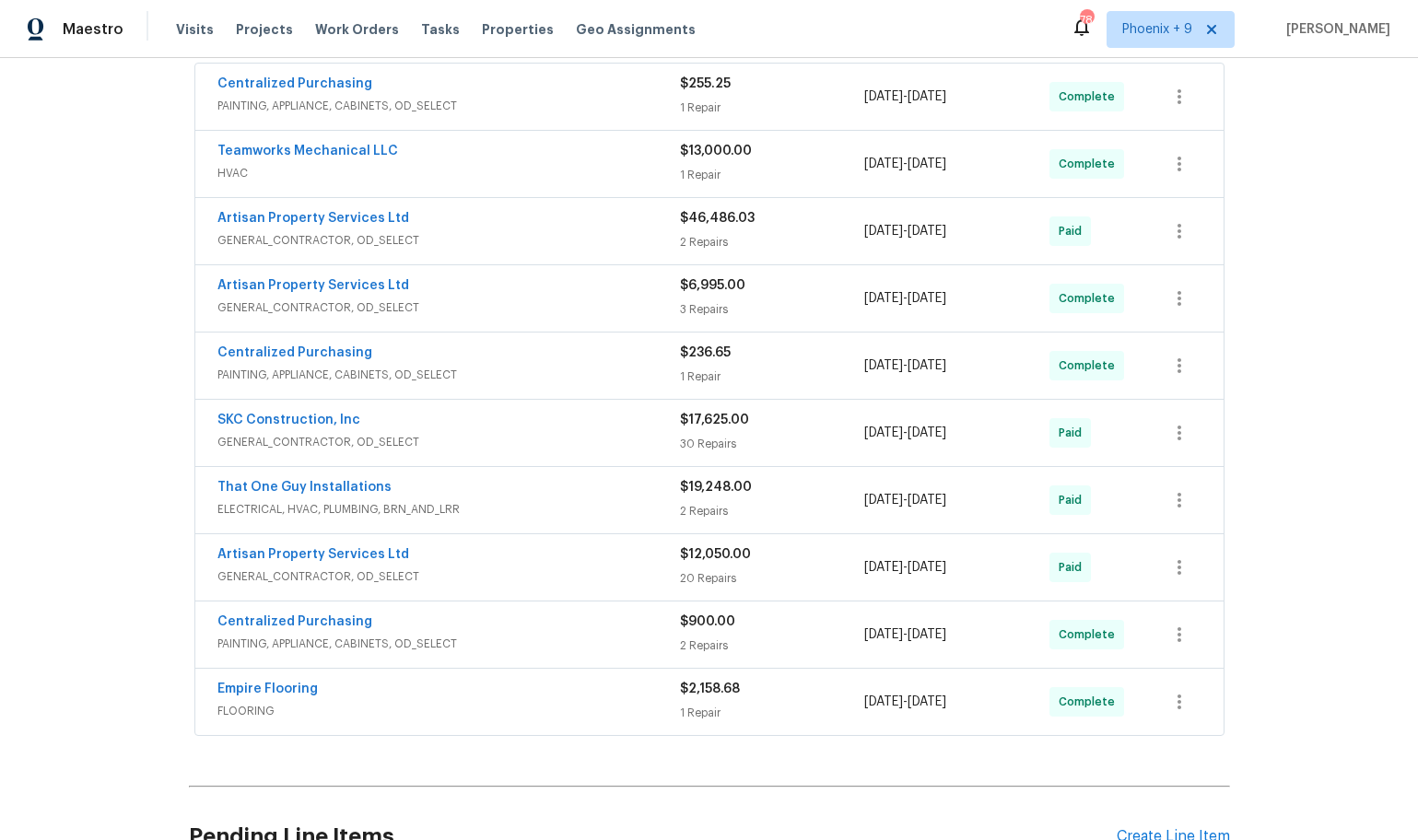 click on "$19,248.00" at bounding box center [772, 487] 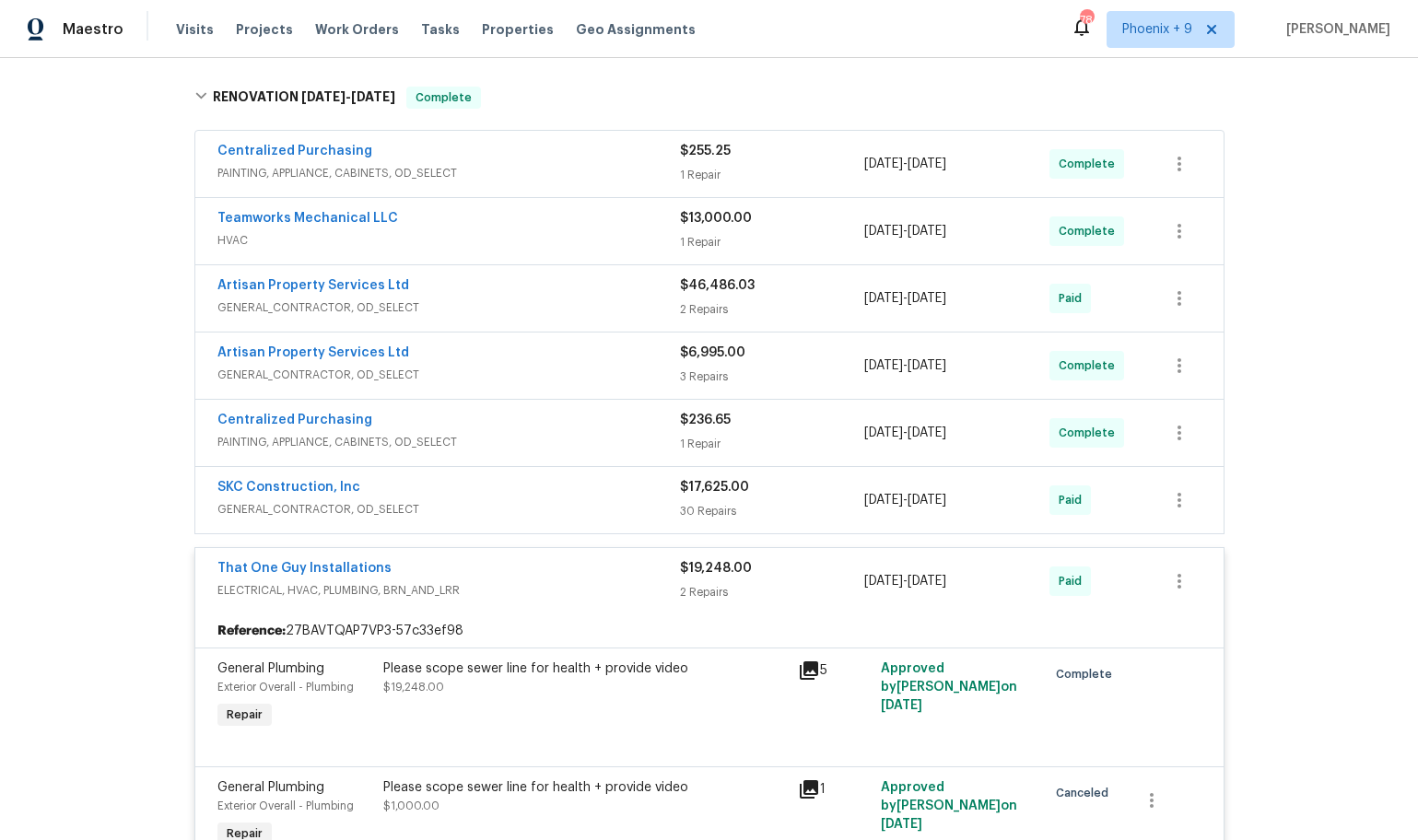 scroll, scrollTop: 262, scrollLeft: 0, axis: vertical 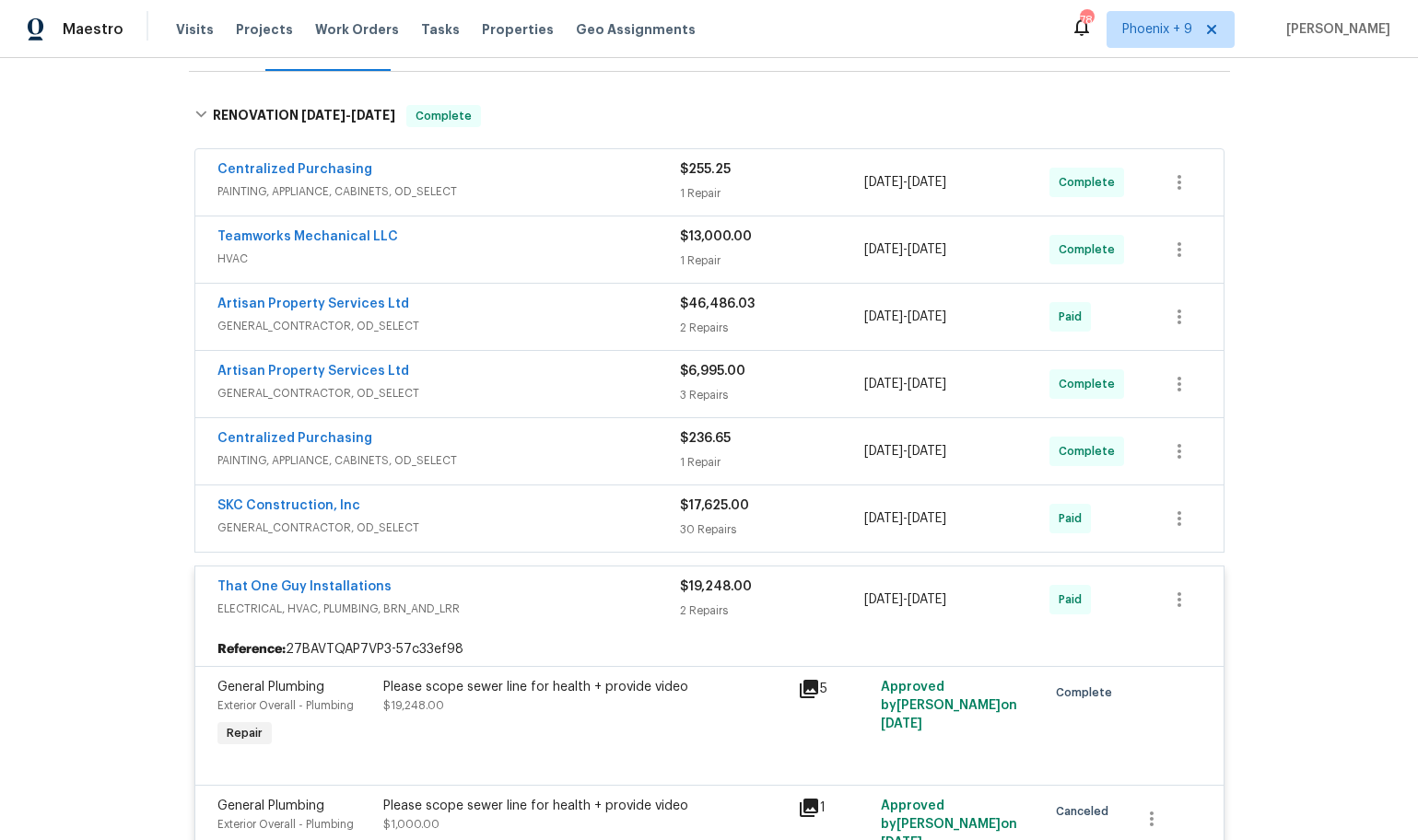 click on "That One Guy Installations" at bounding box center [449, 589] 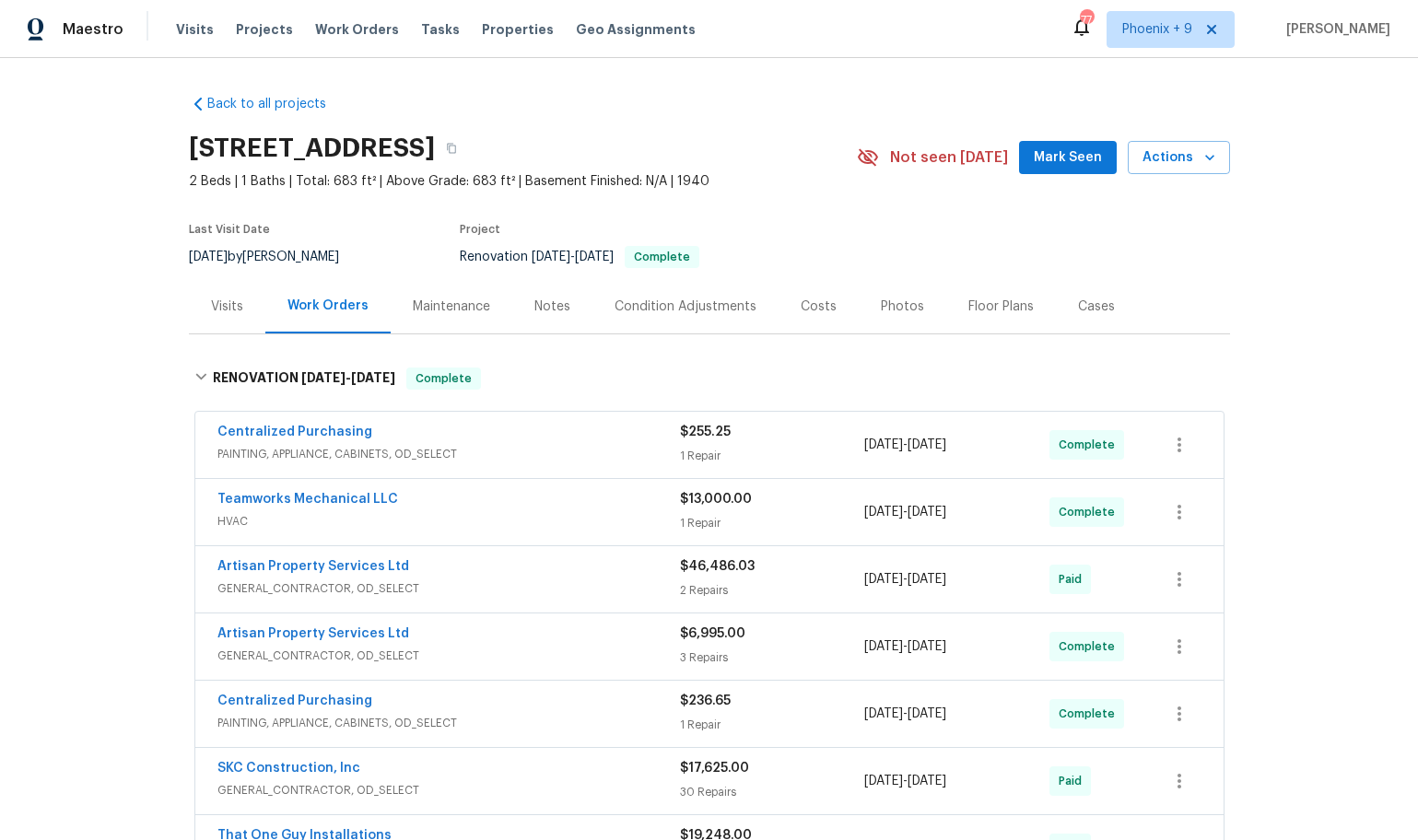 scroll, scrollTop: 0, scrollLeft: 0, axis: both 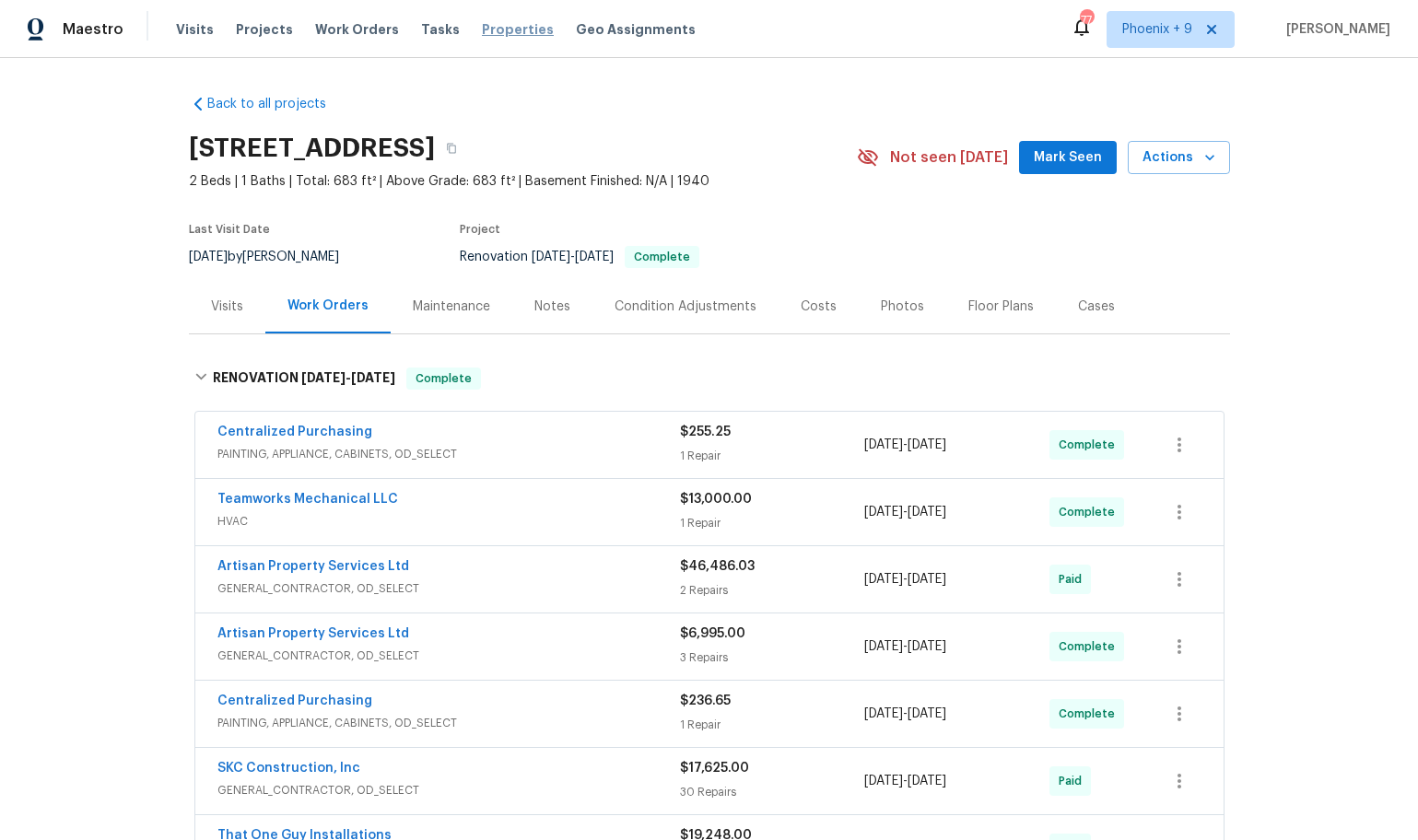 click on "Properties" at bounding box center (518, 29) 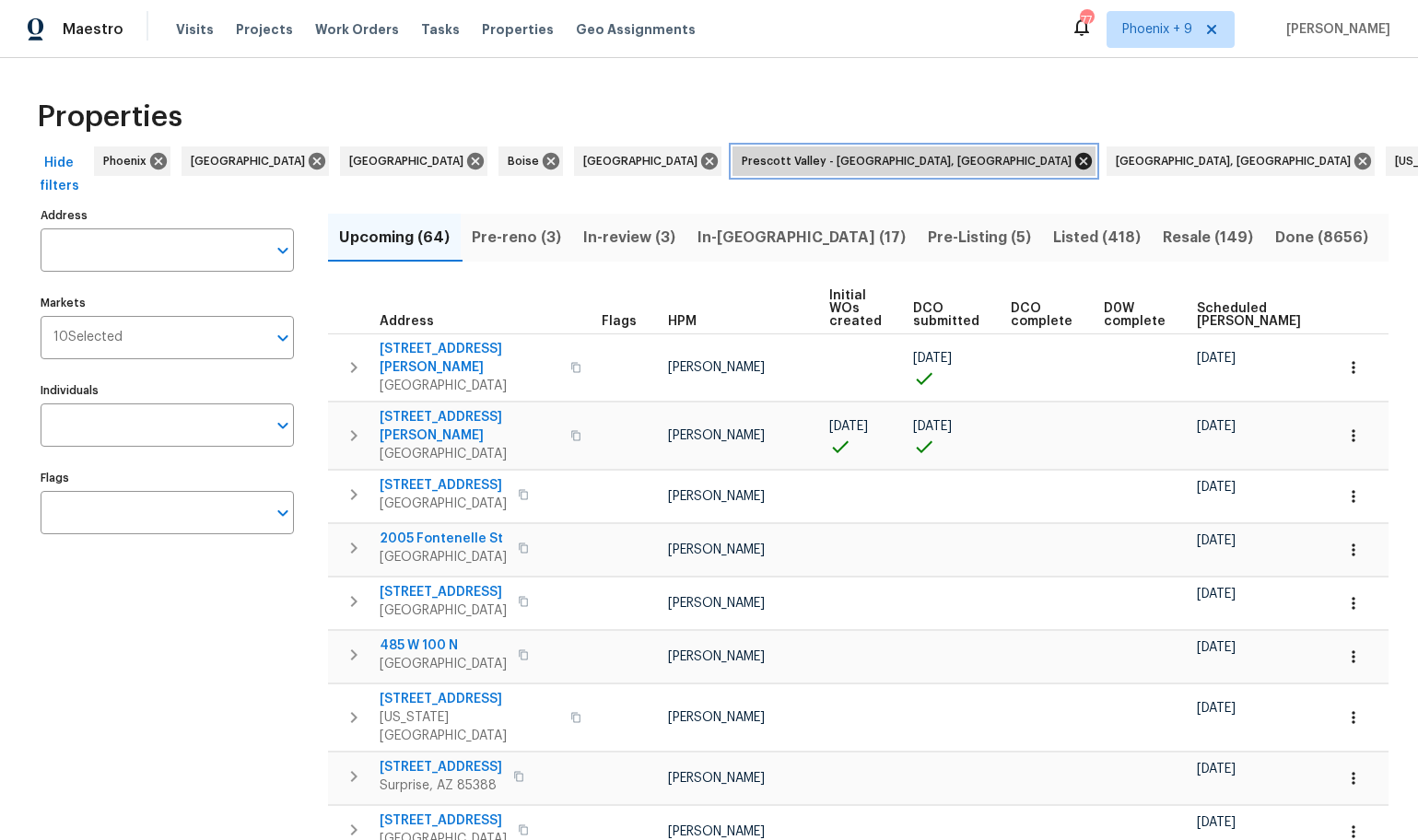 click 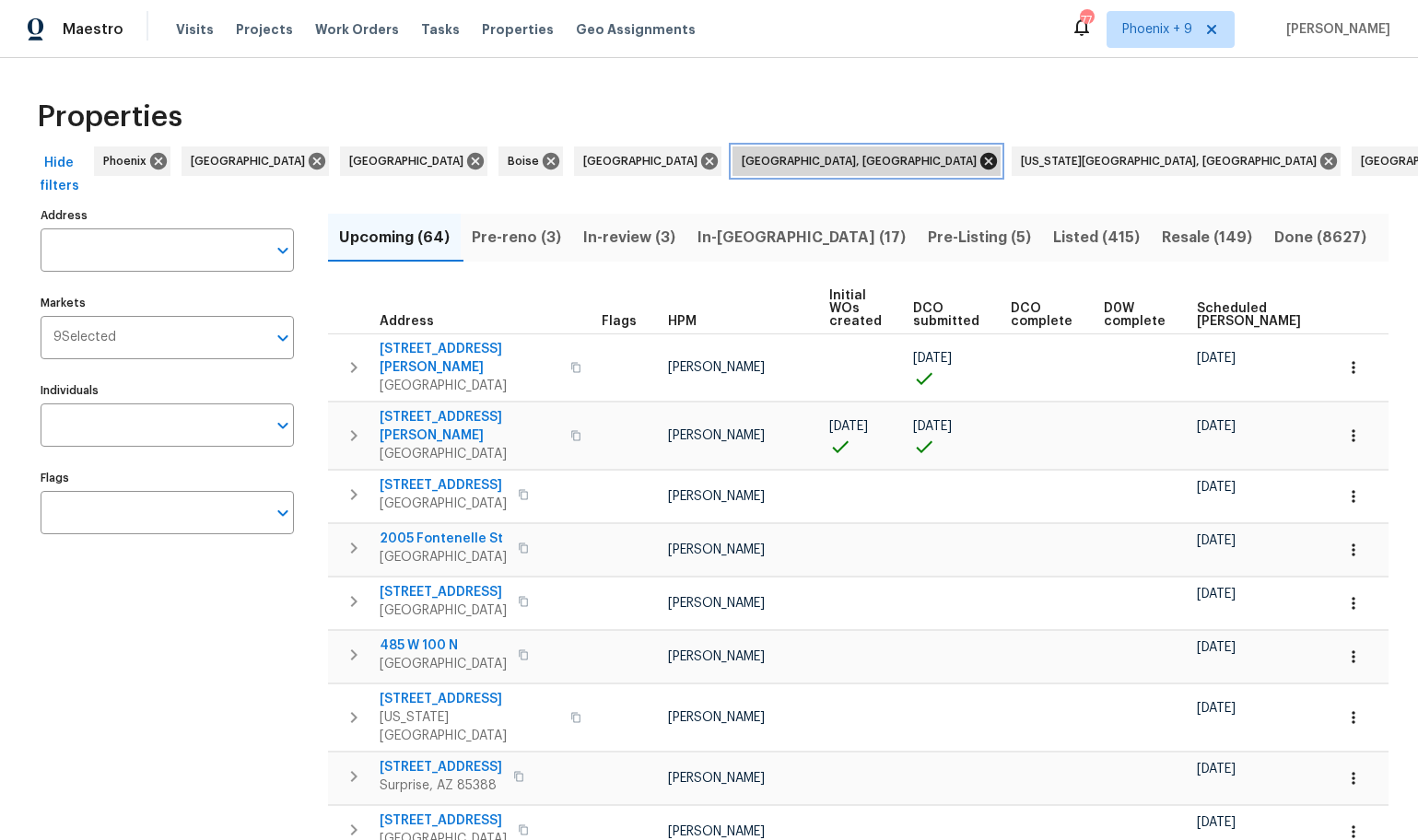 click 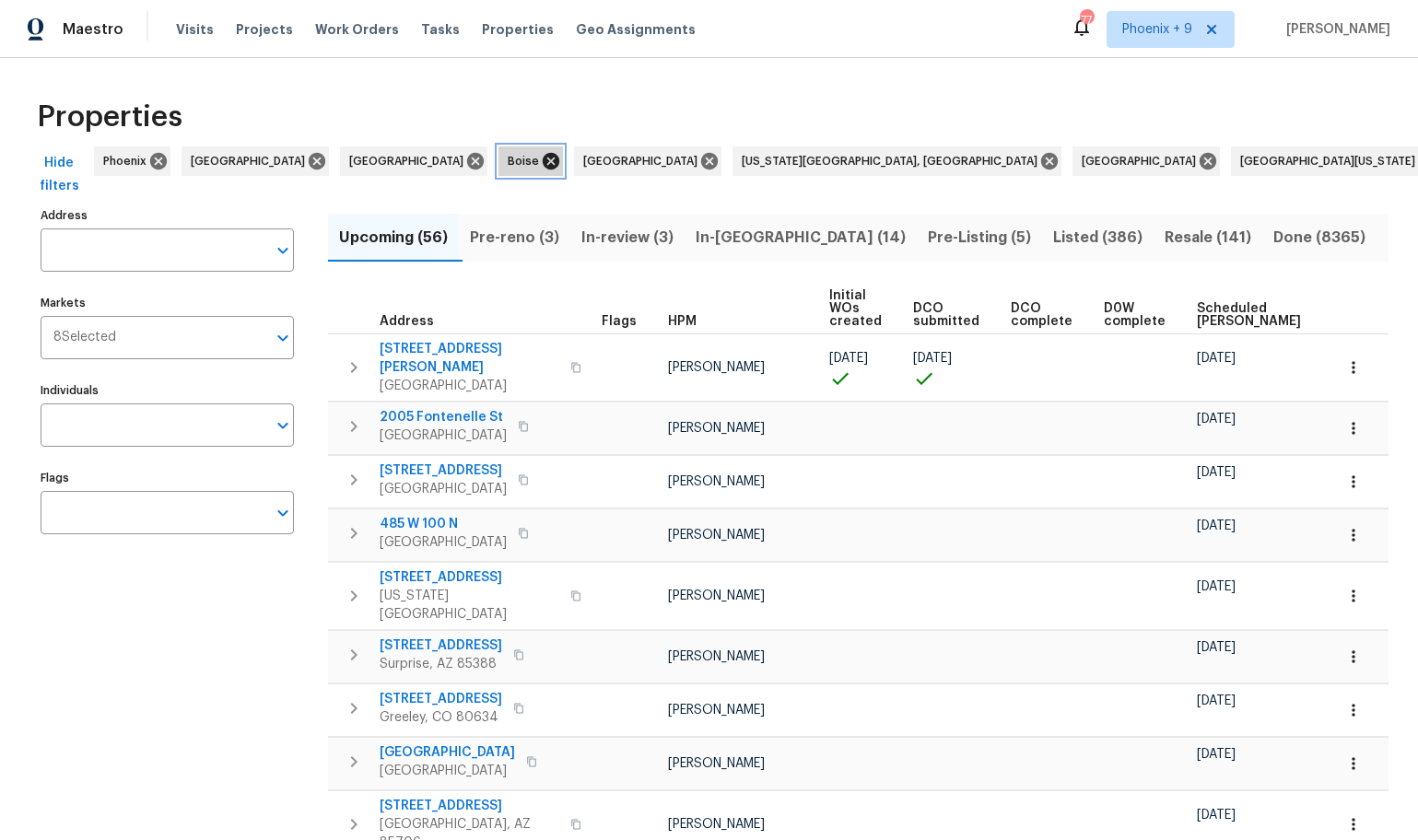 click 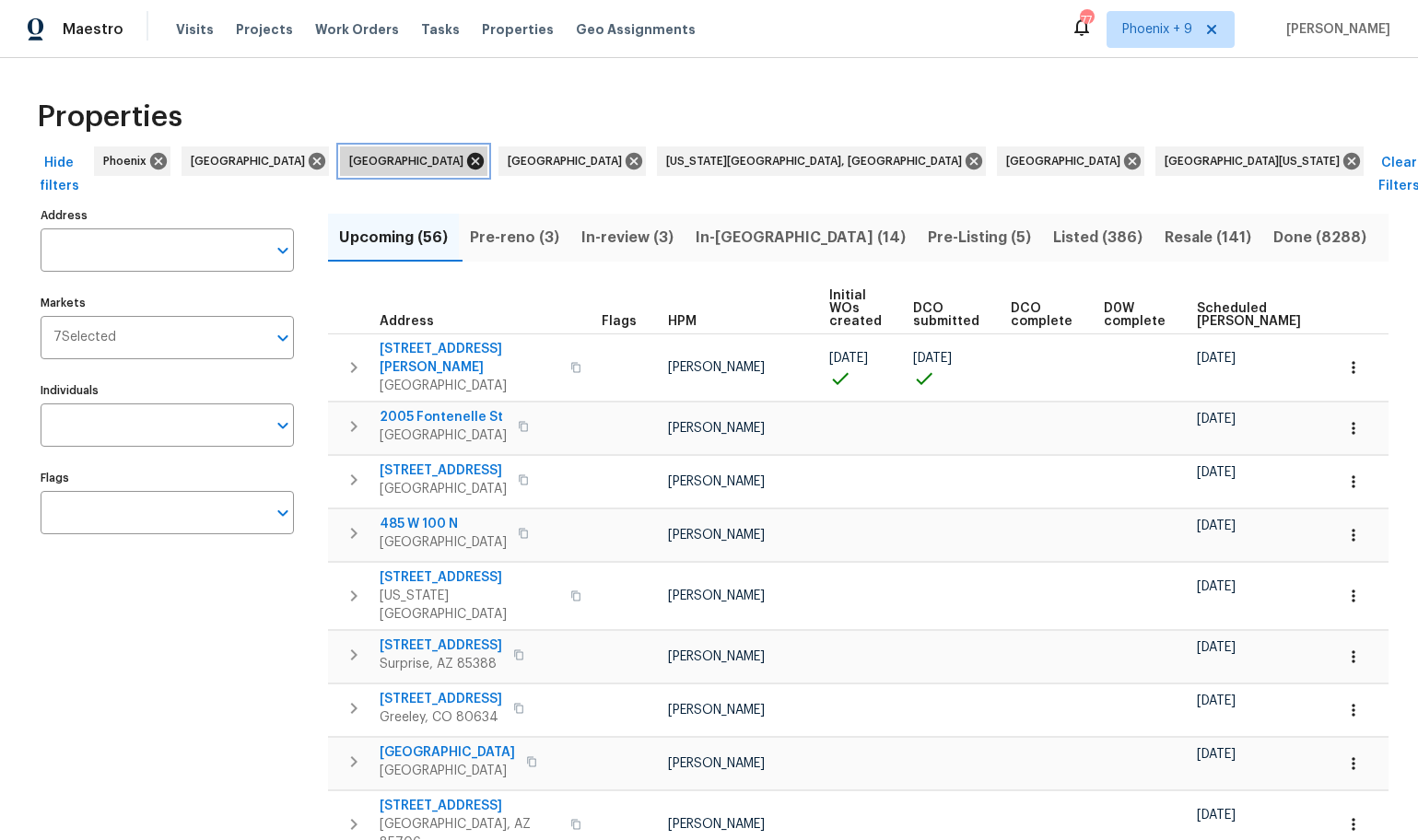 click 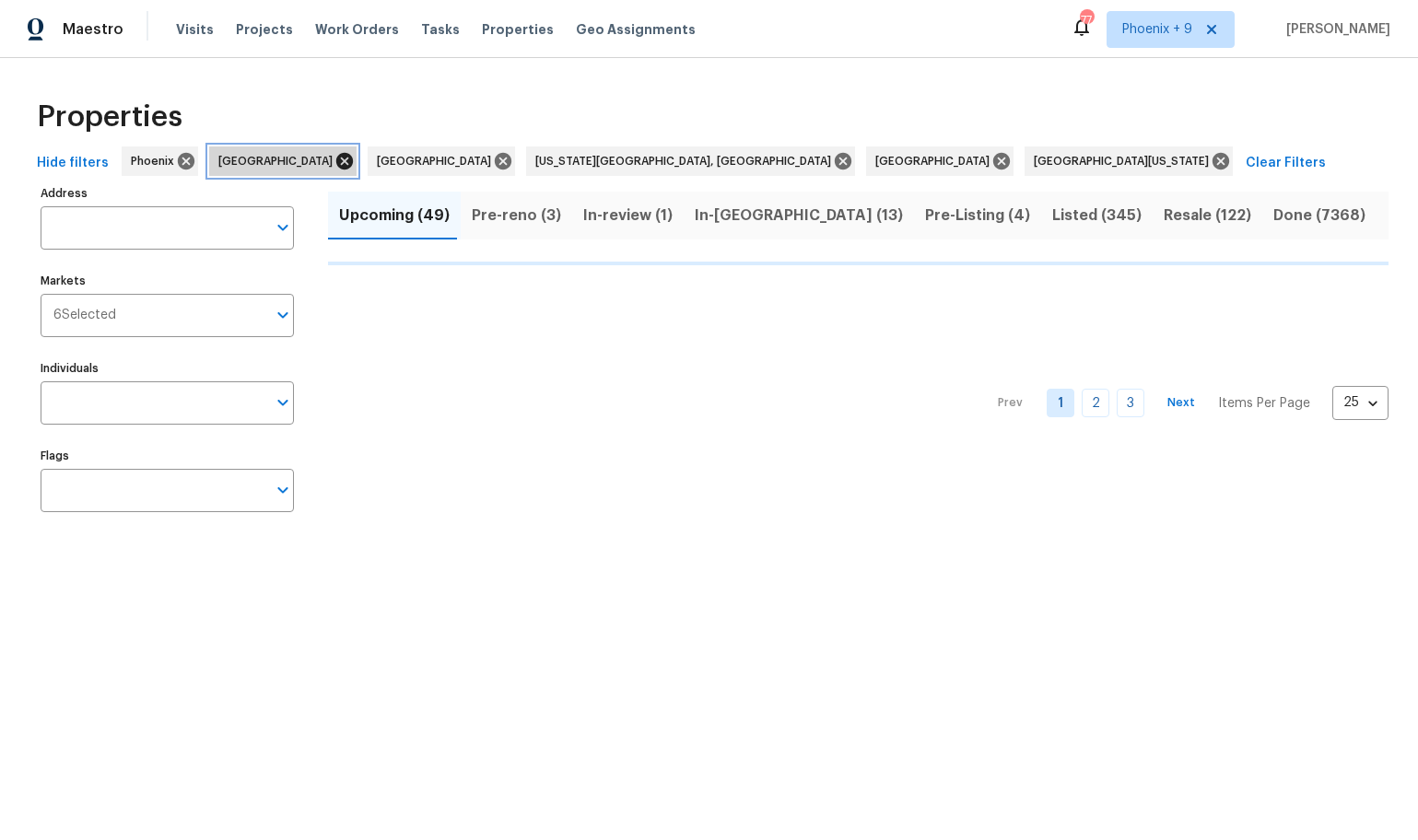 click 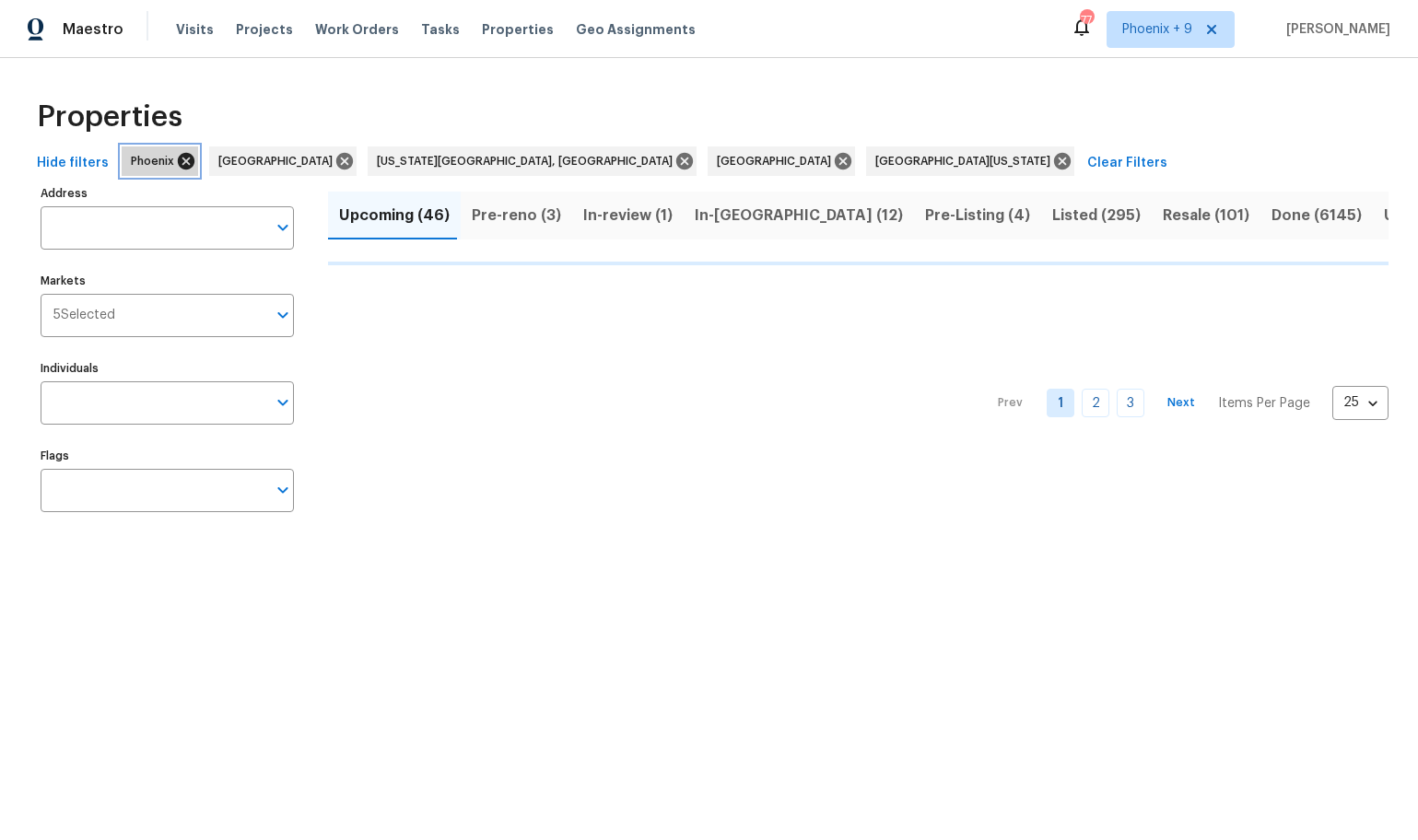 click 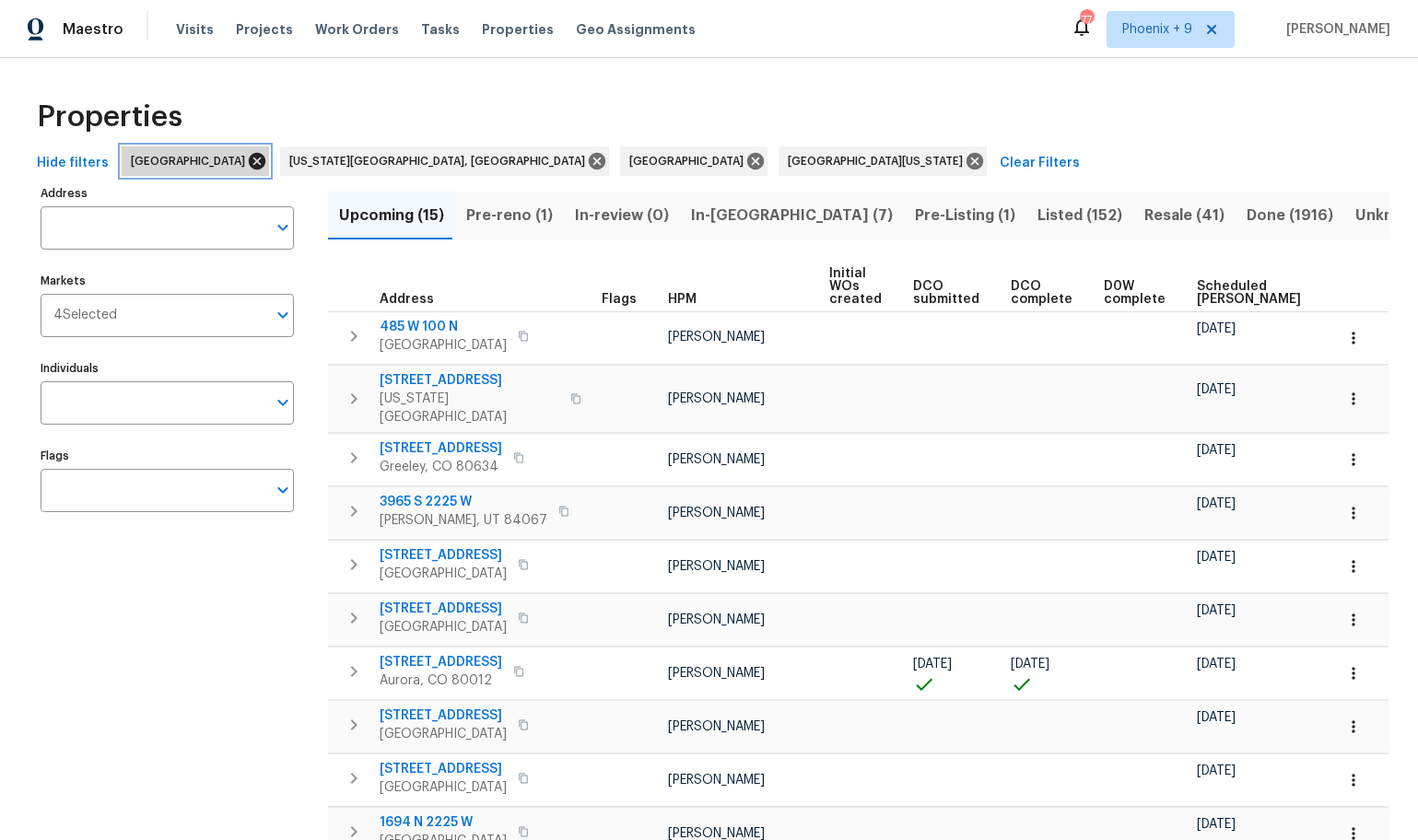 click 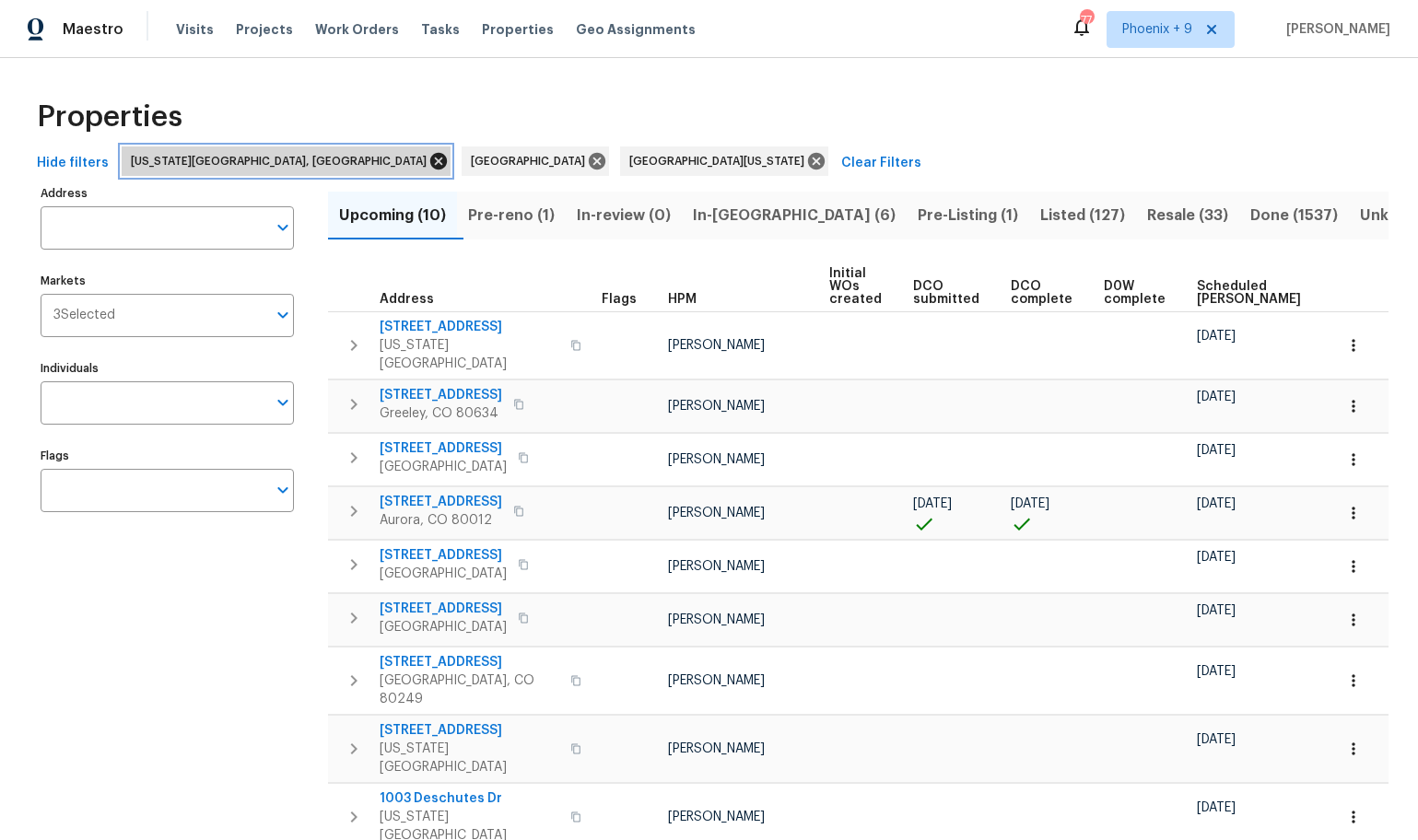 click 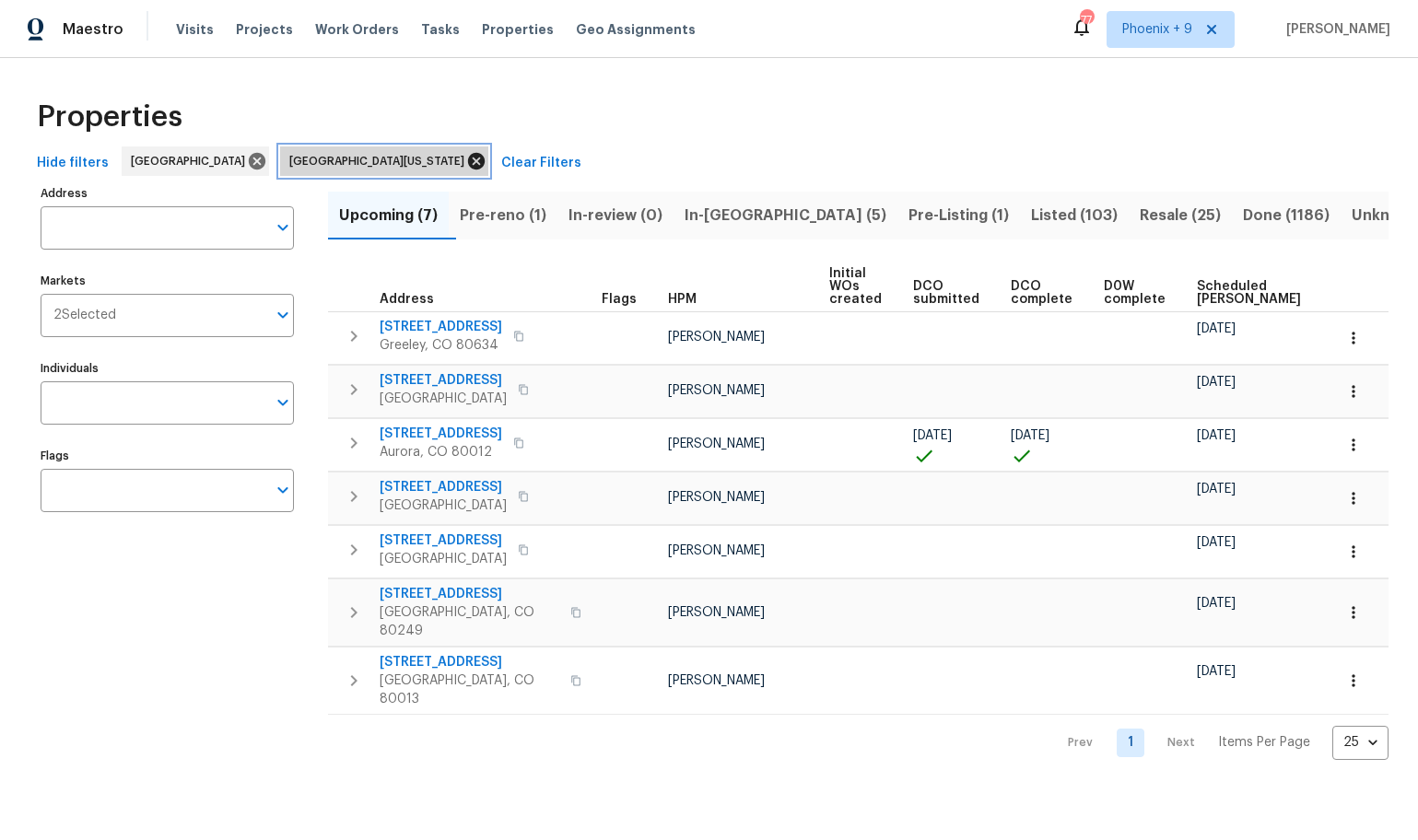 click 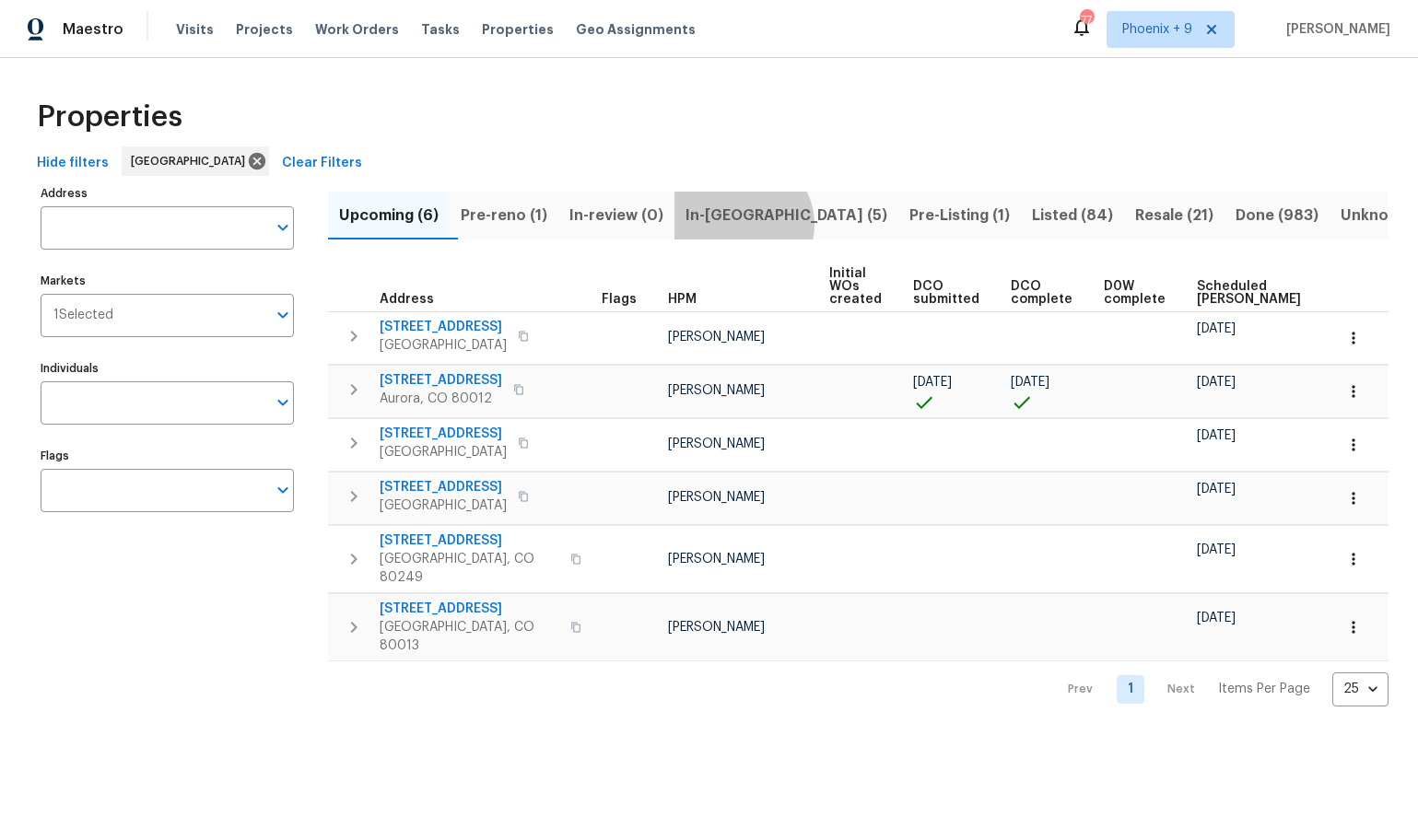 click on "In-reno (5)" at bounding box center (786, 216) 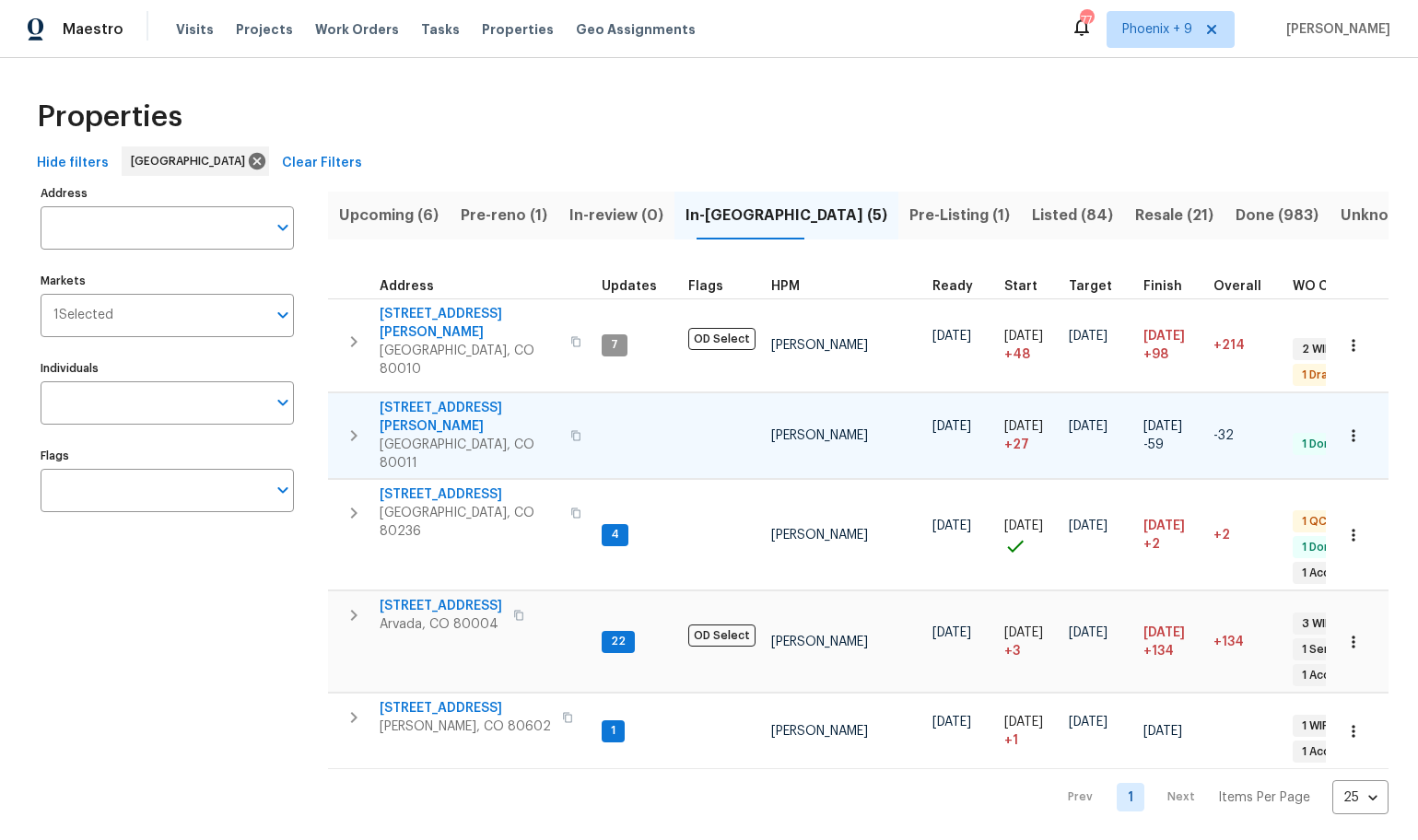click 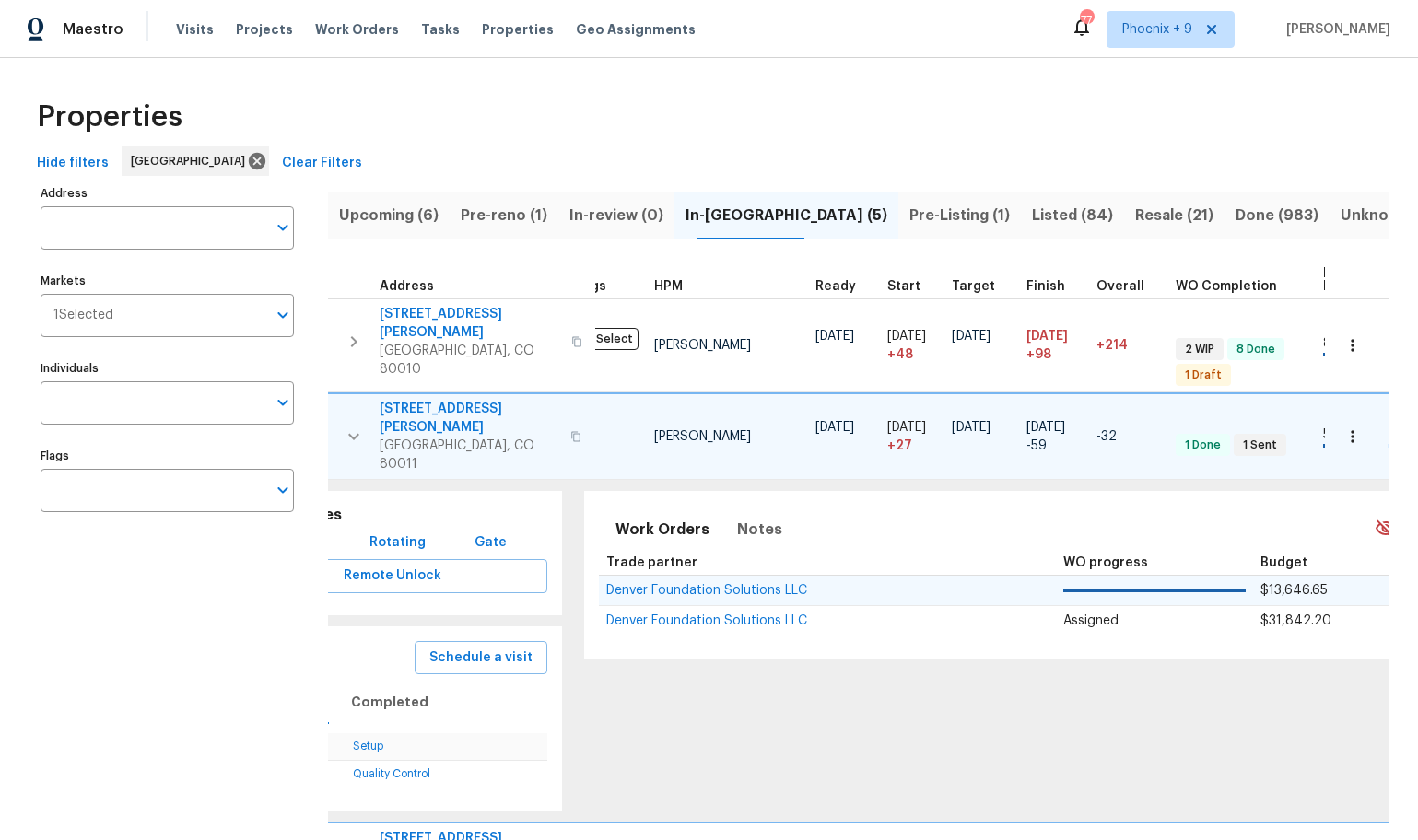 scroll, scrollTop: 0, scrollLeft: 129, axis: horizontal 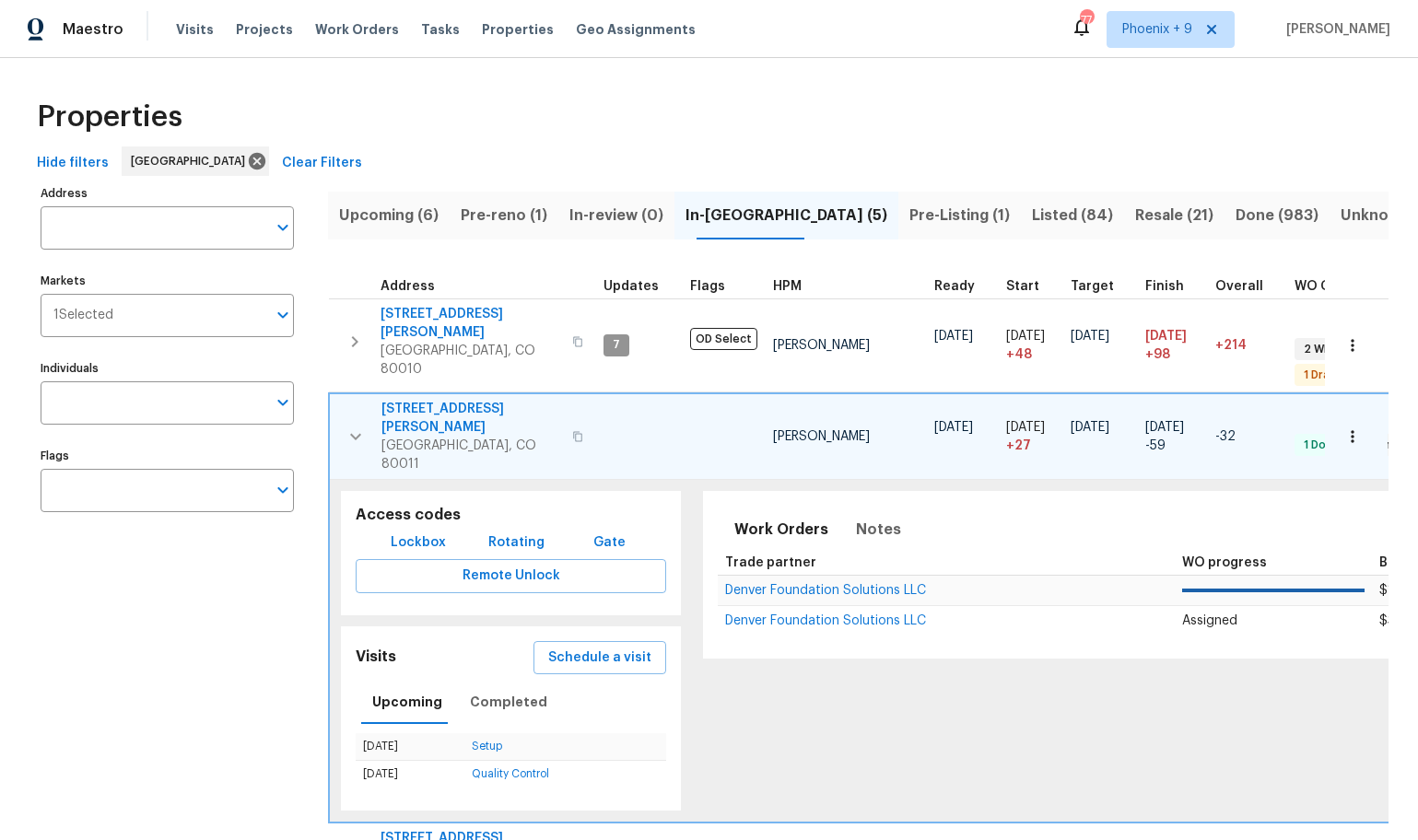 click on "622 Dawson St" at bounding box center (471, 418) 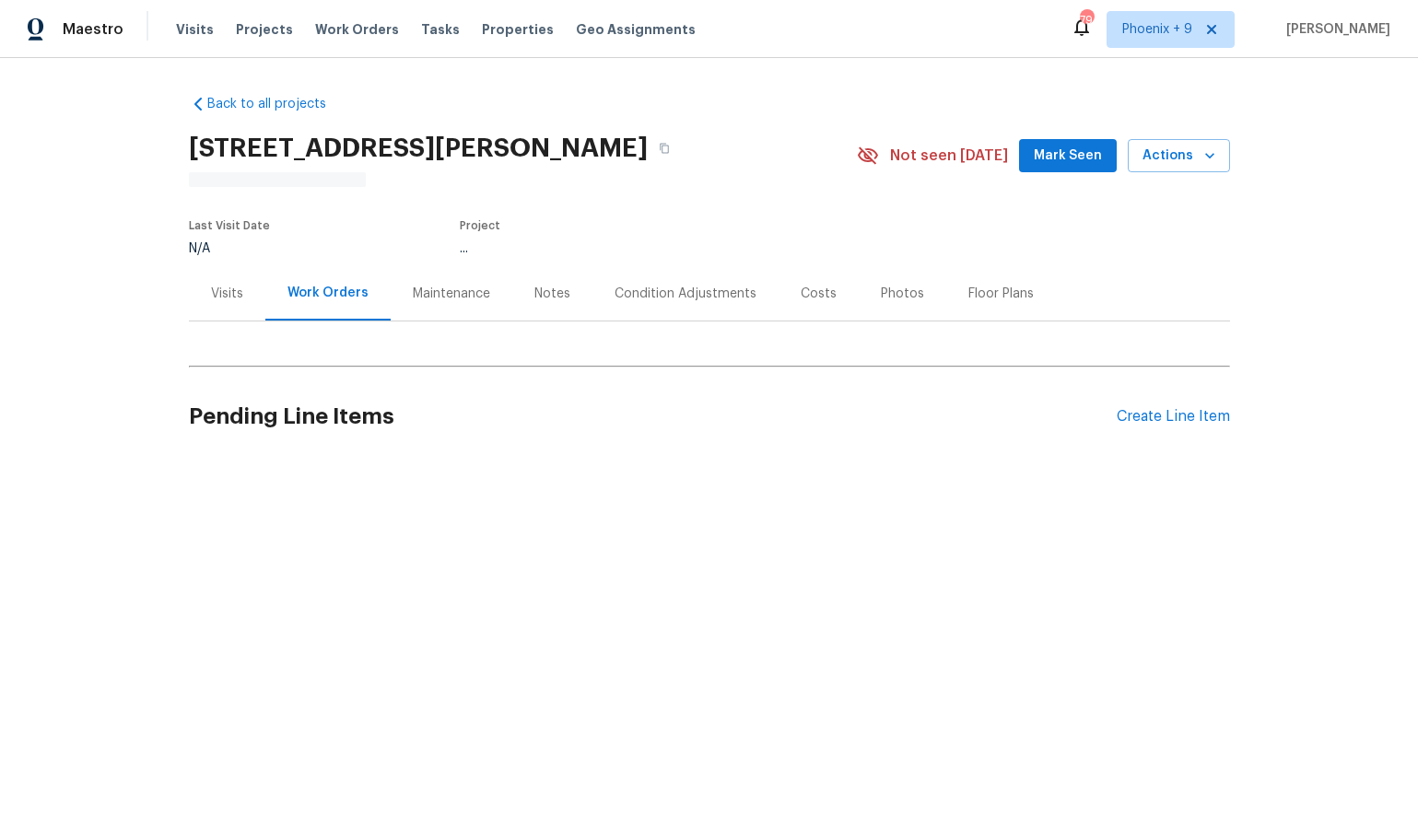 scroll, scrollTop: 0, scrollLeft: 0, axis: both 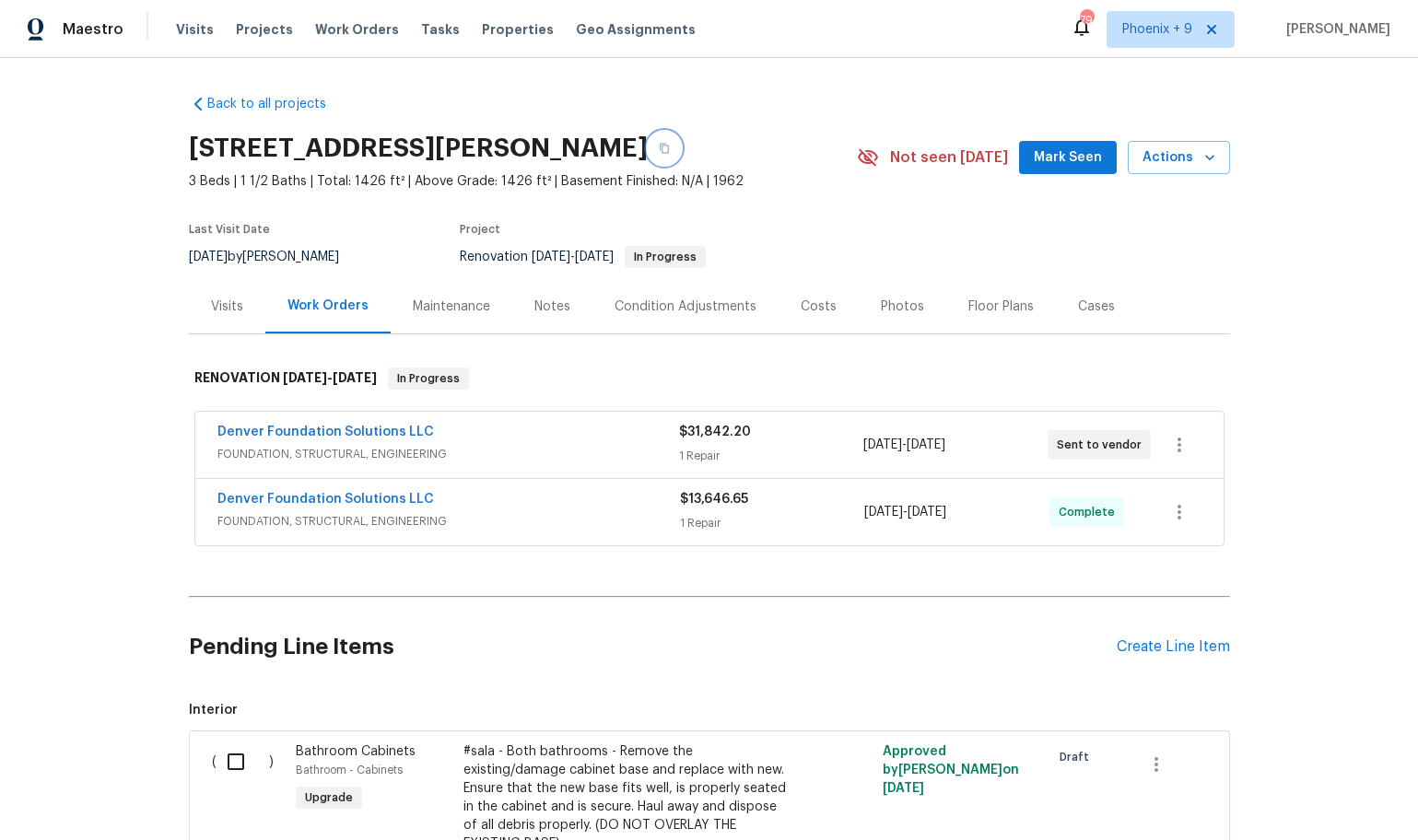 click 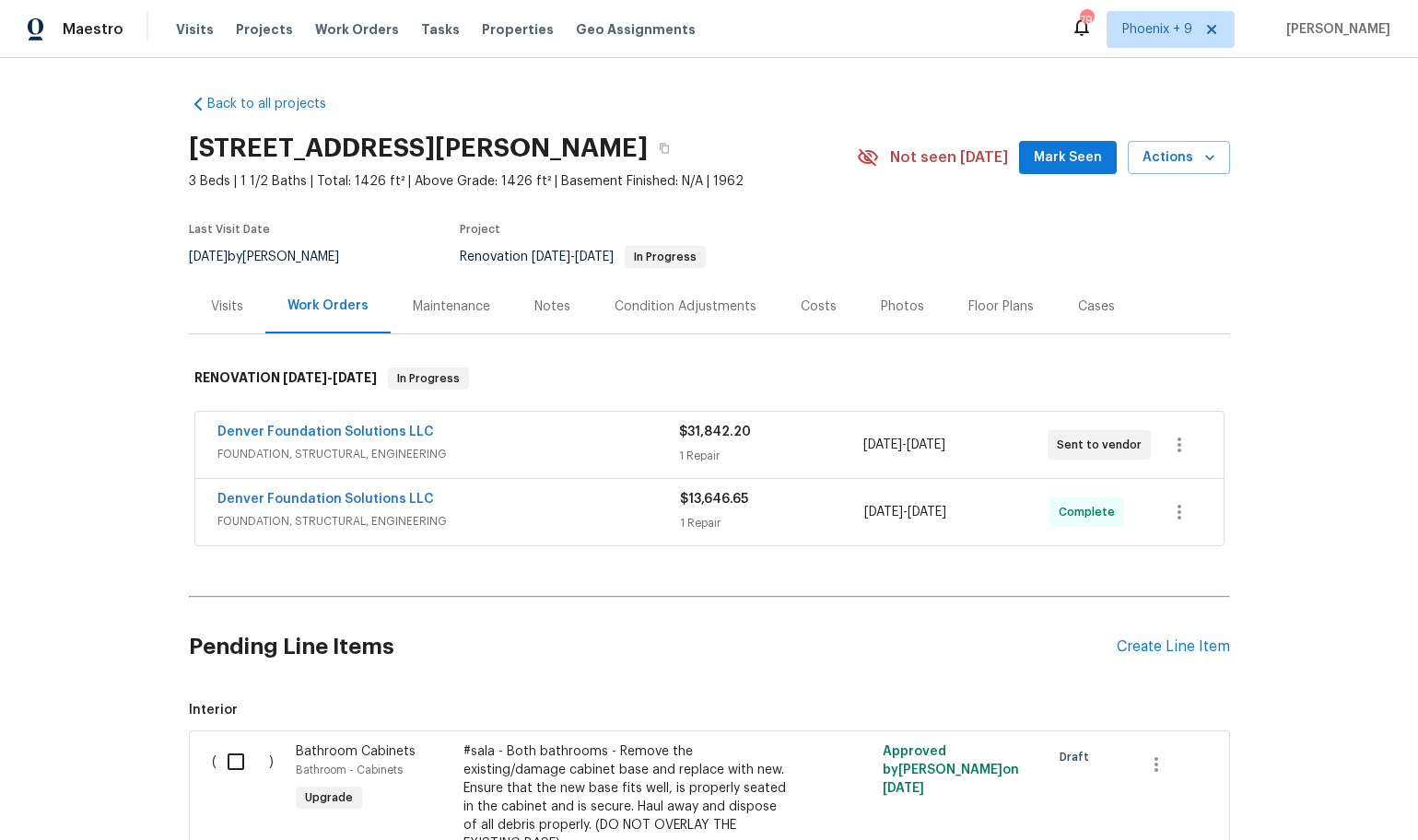 click on "Maestro Visits Projects Work Orders Tasks Properties Geo Assignments 79 Phoenix + 9 Brittani Smith" at bounding box center [709, 29] 